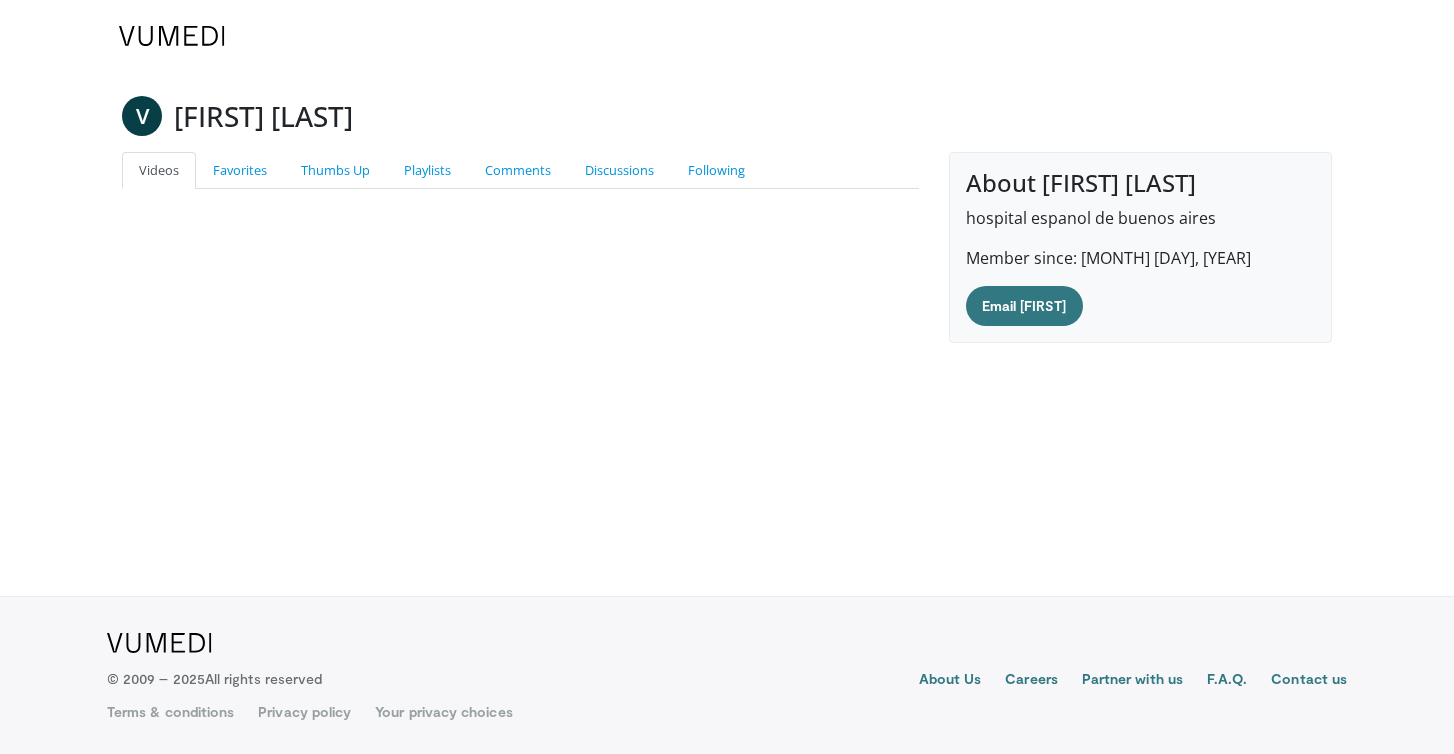 scroll, scrollTop: 0, scrollLeft: 0, axis: both 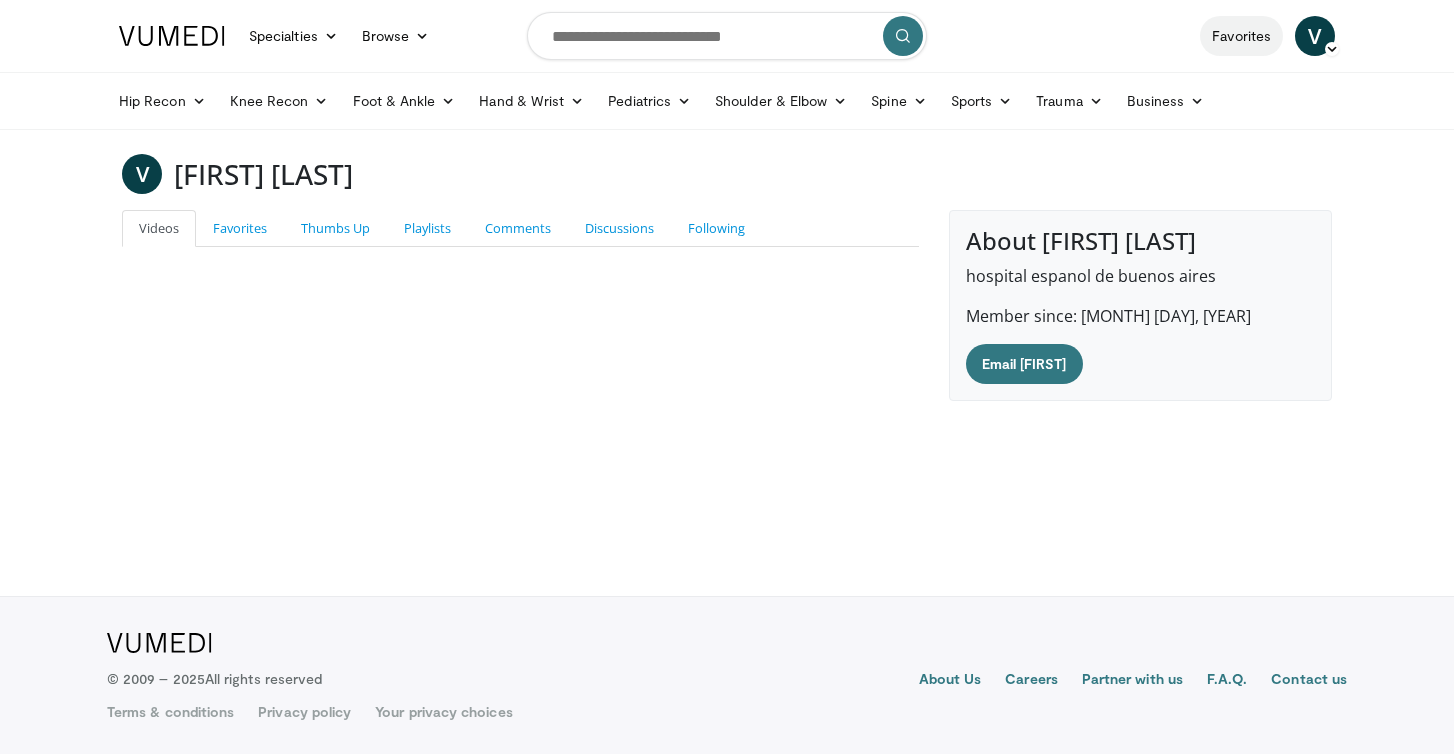 click on "Favorites" at bounding box center [1241, 36] 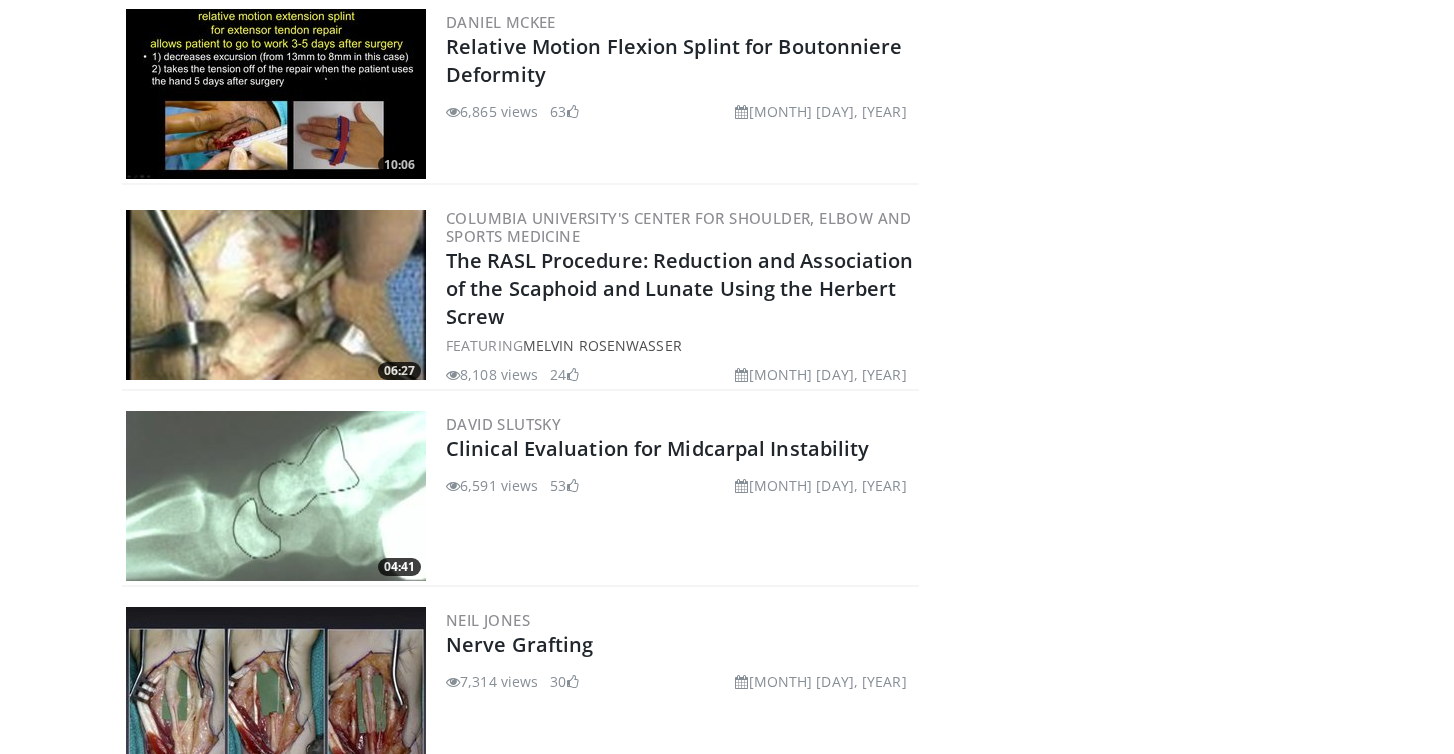 scroll, scrollTop: 0, scrollLeft: 0, axis: both 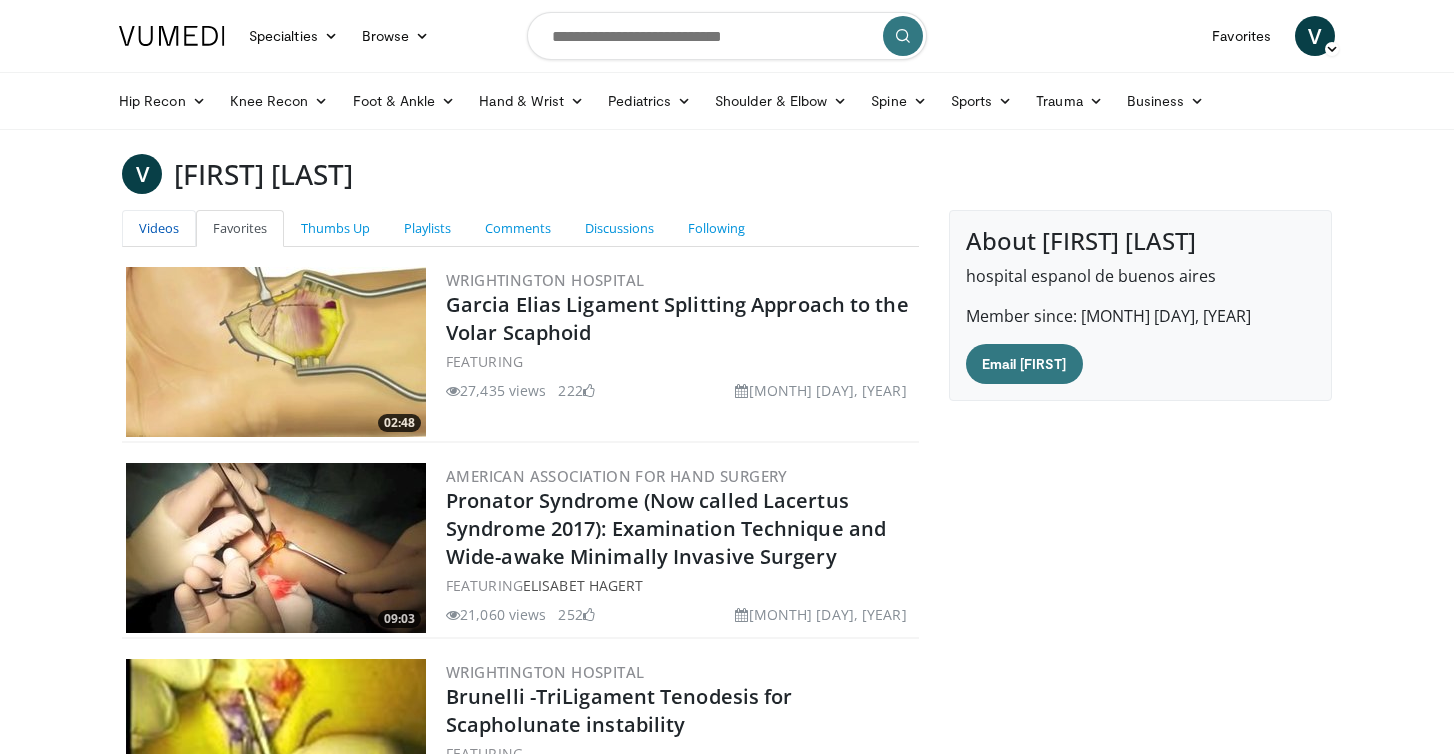 click on "Videos" at bounding box center (159, 228) 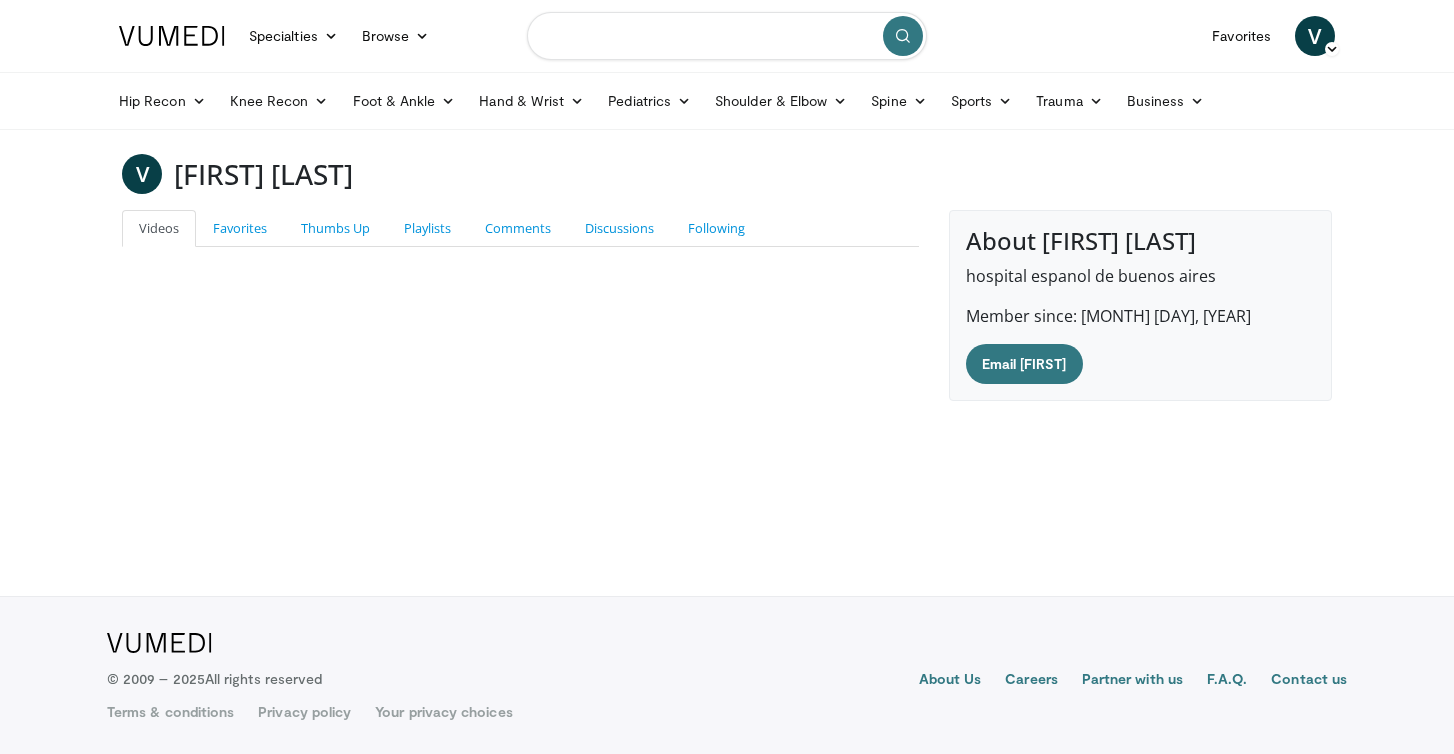 click at bounding box center [727, 36] 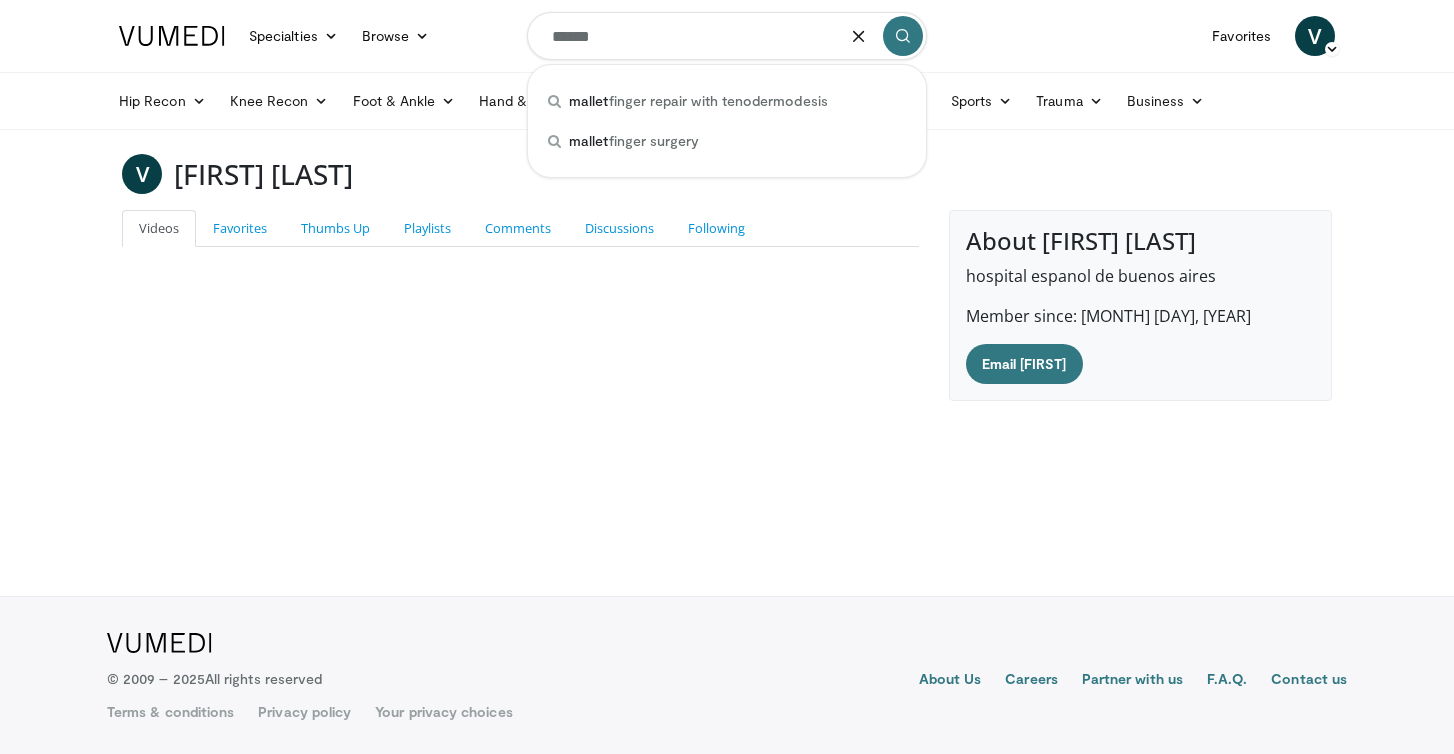 type on "******" 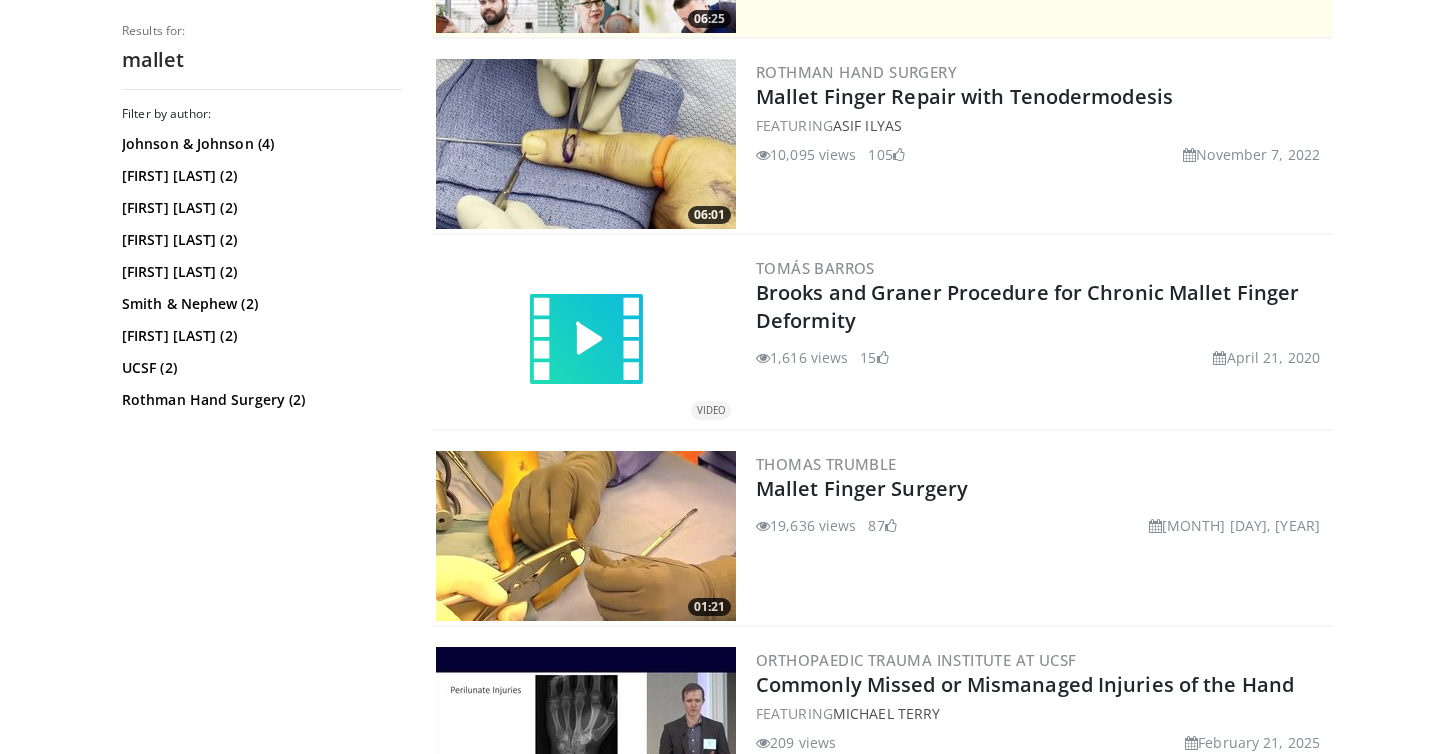 scroll, scrollTop: 562, scrollLeft: 0, axis: vertical 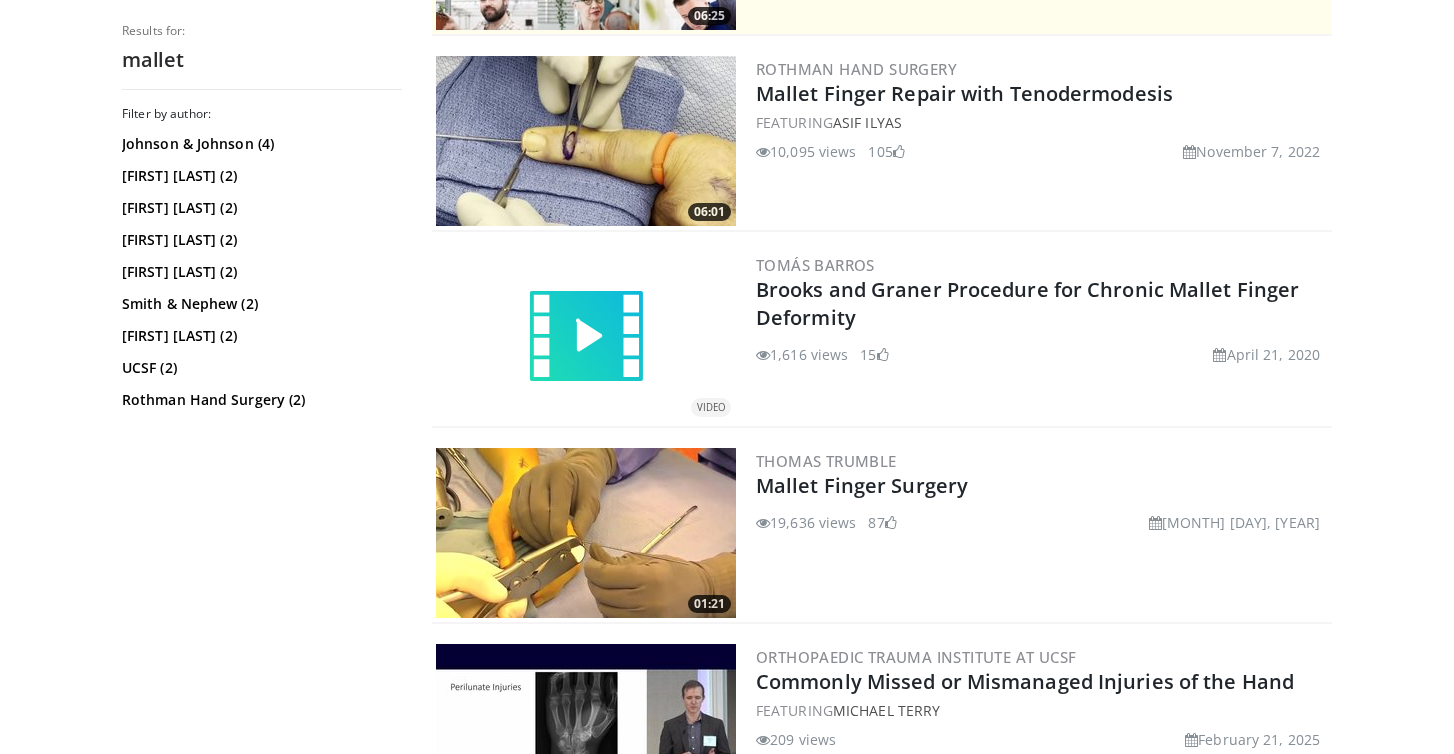click at bounding box center (586, 533) 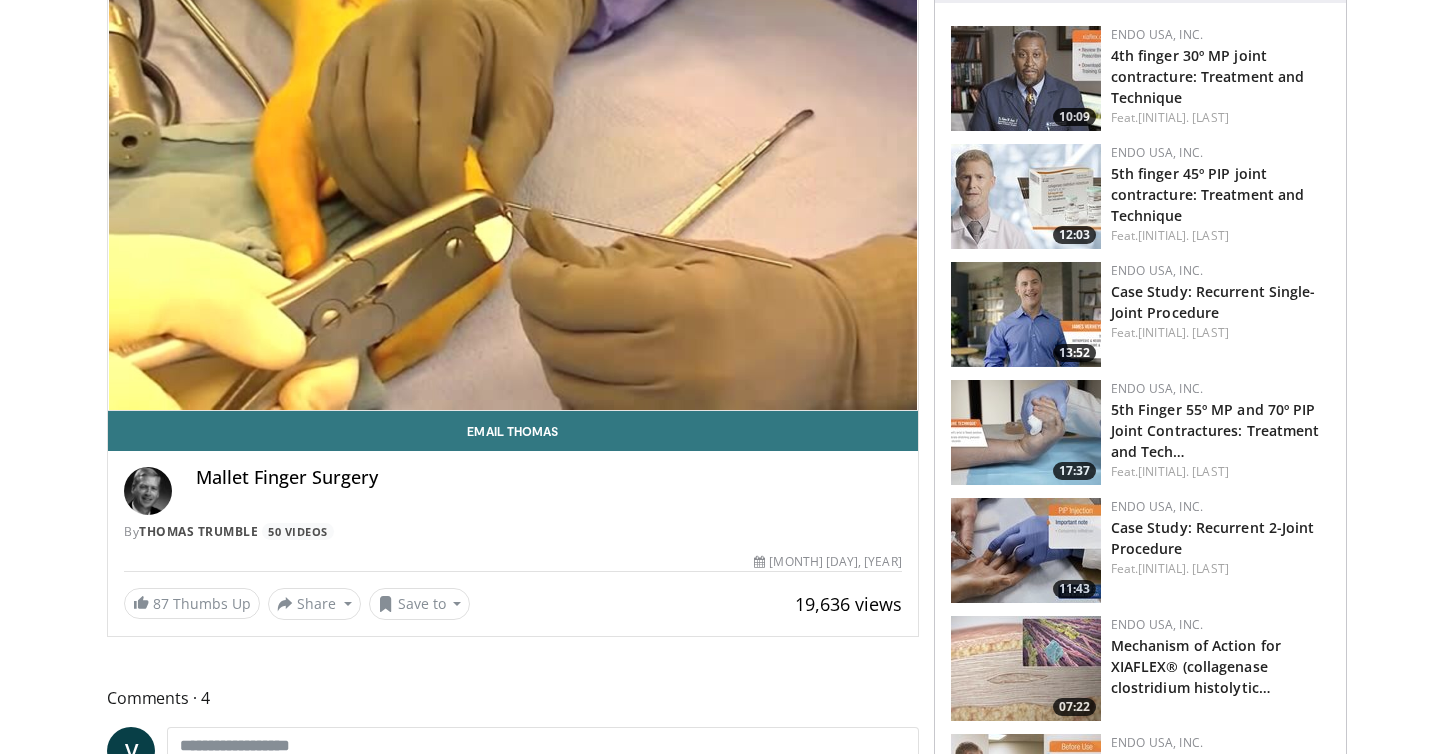 scroll, scrollTop: 198, scrollLeft: 0, axis: vertical 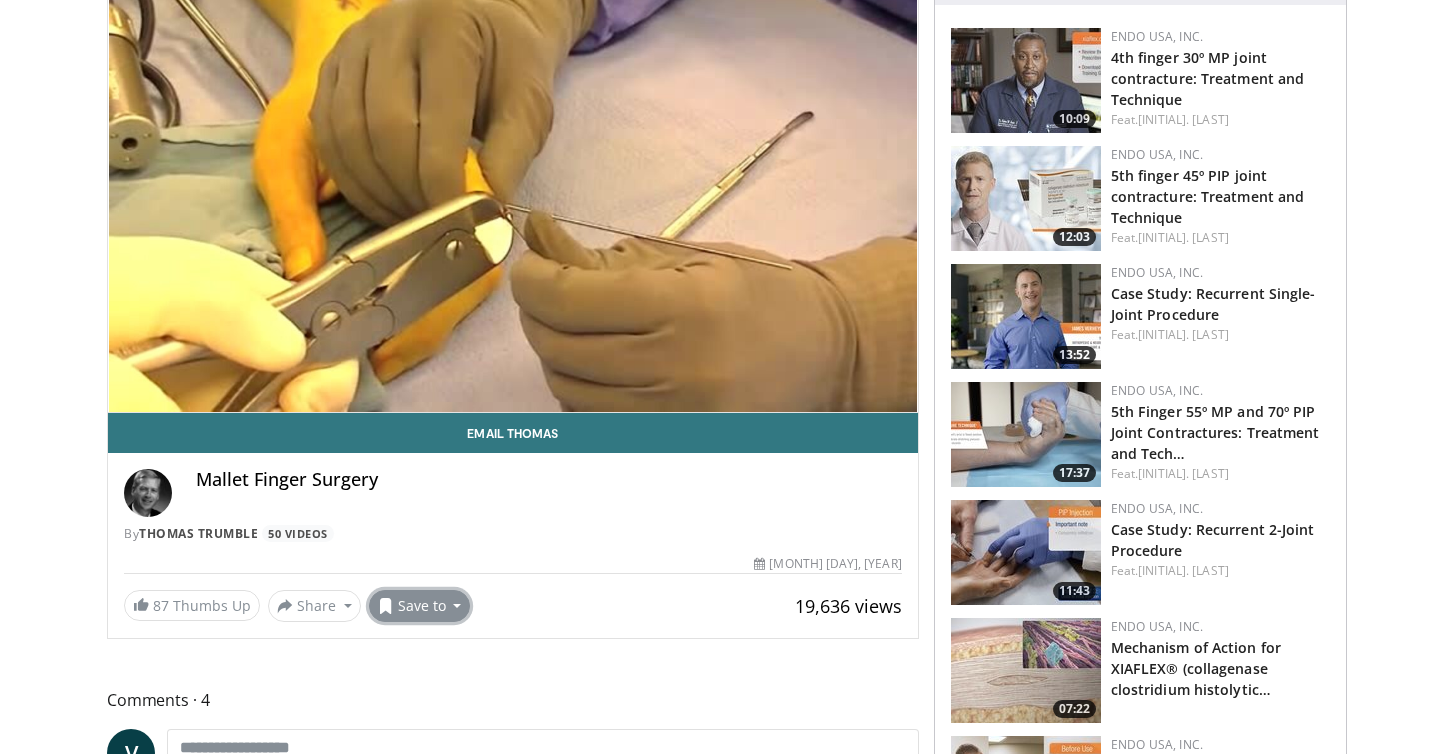 click on "Save to" at bounding box center (420, 606) 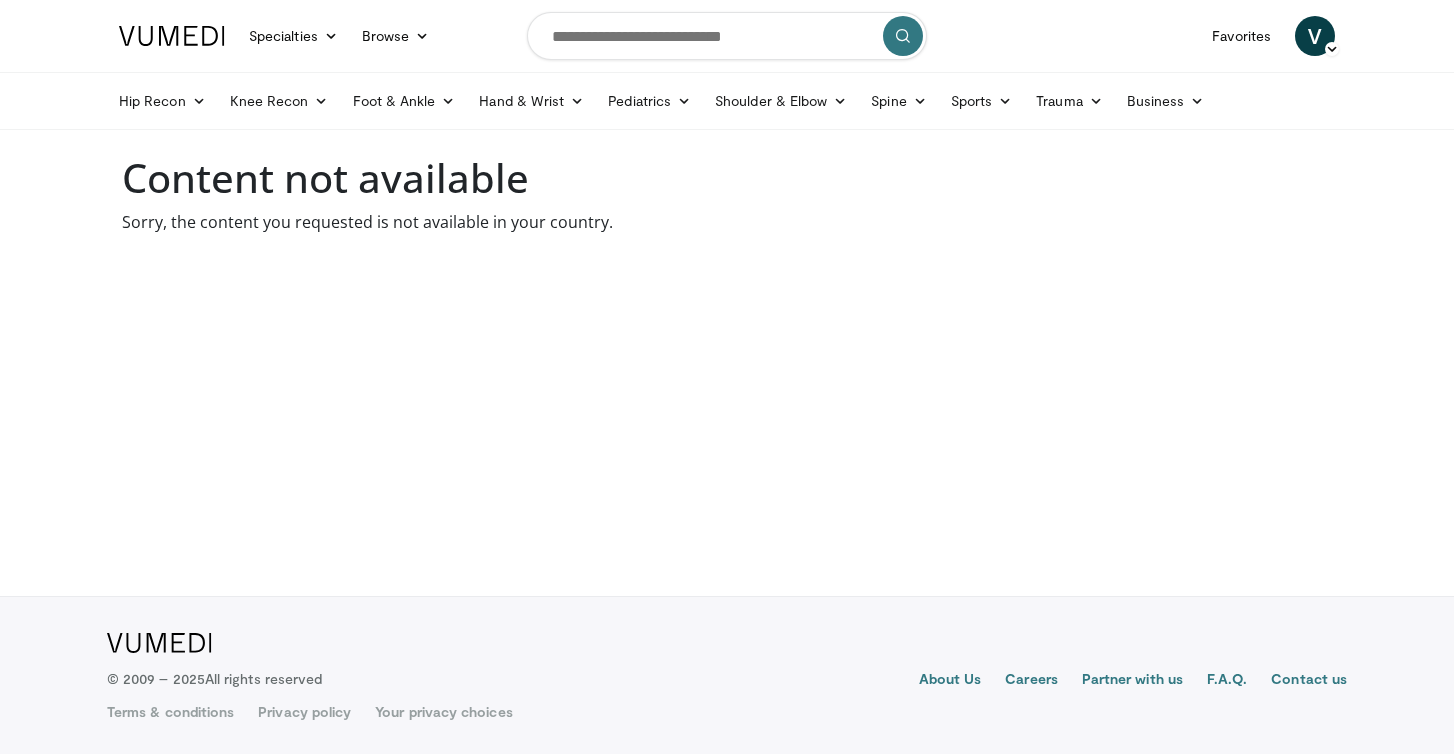 scroll, scrollTop: 0, scrollLeft: 0, axis: both 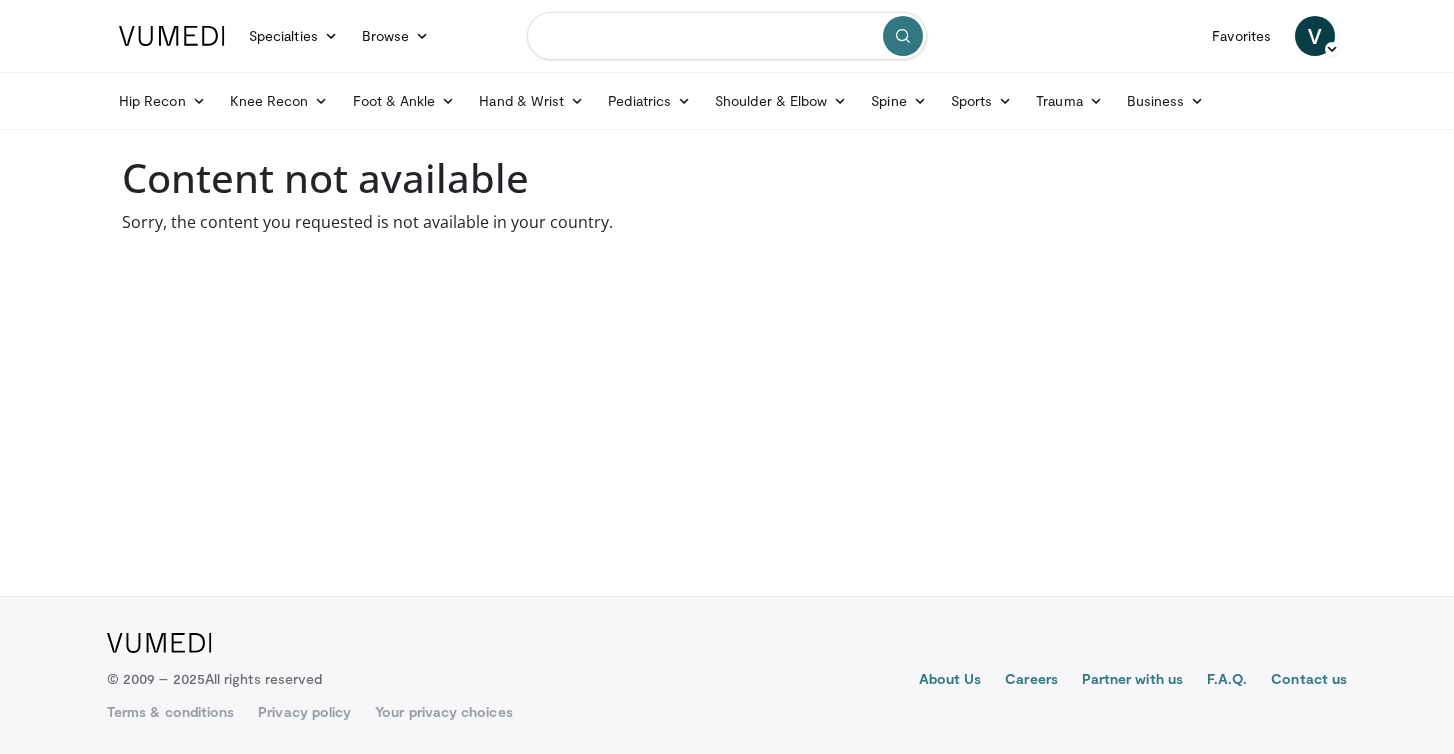 click at bounding box center [727, 36] 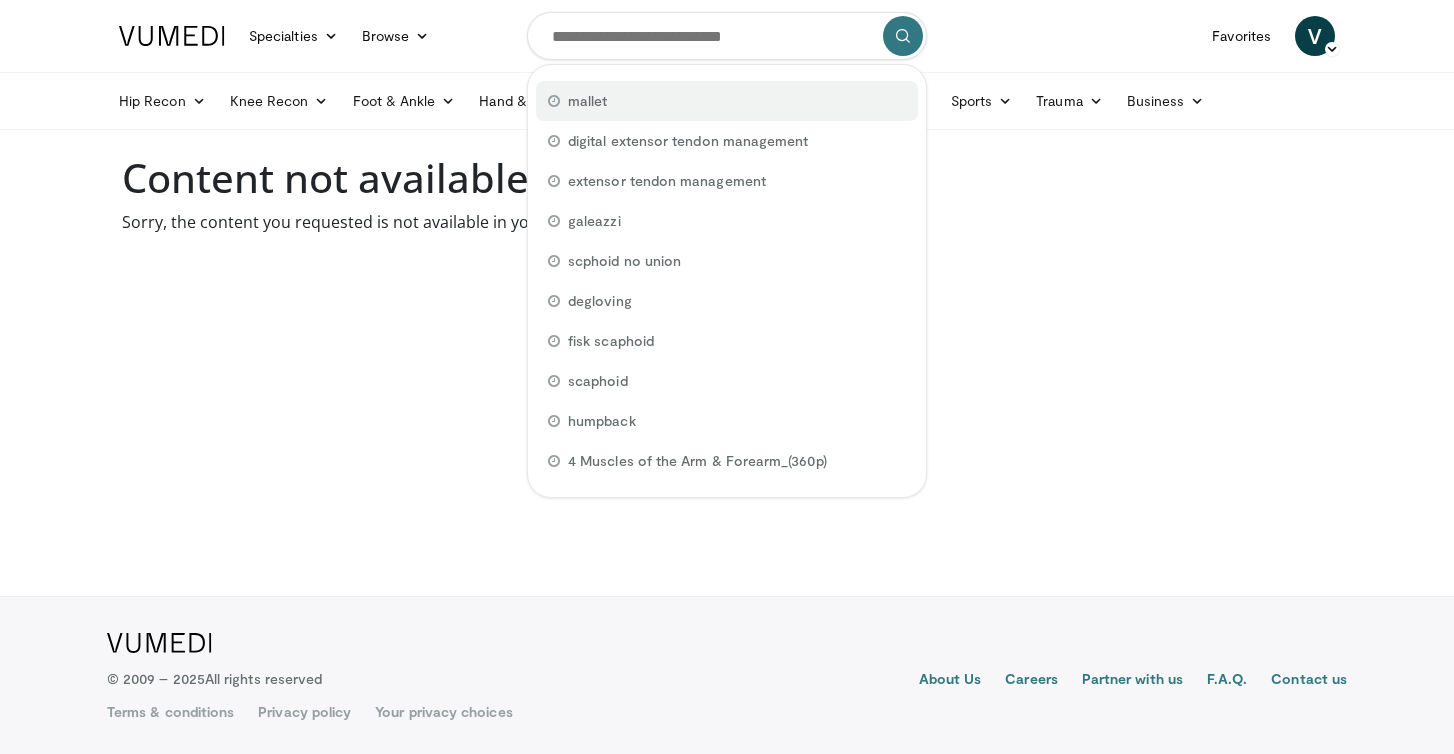 click on "mallet" at bounding box center (587, 101) 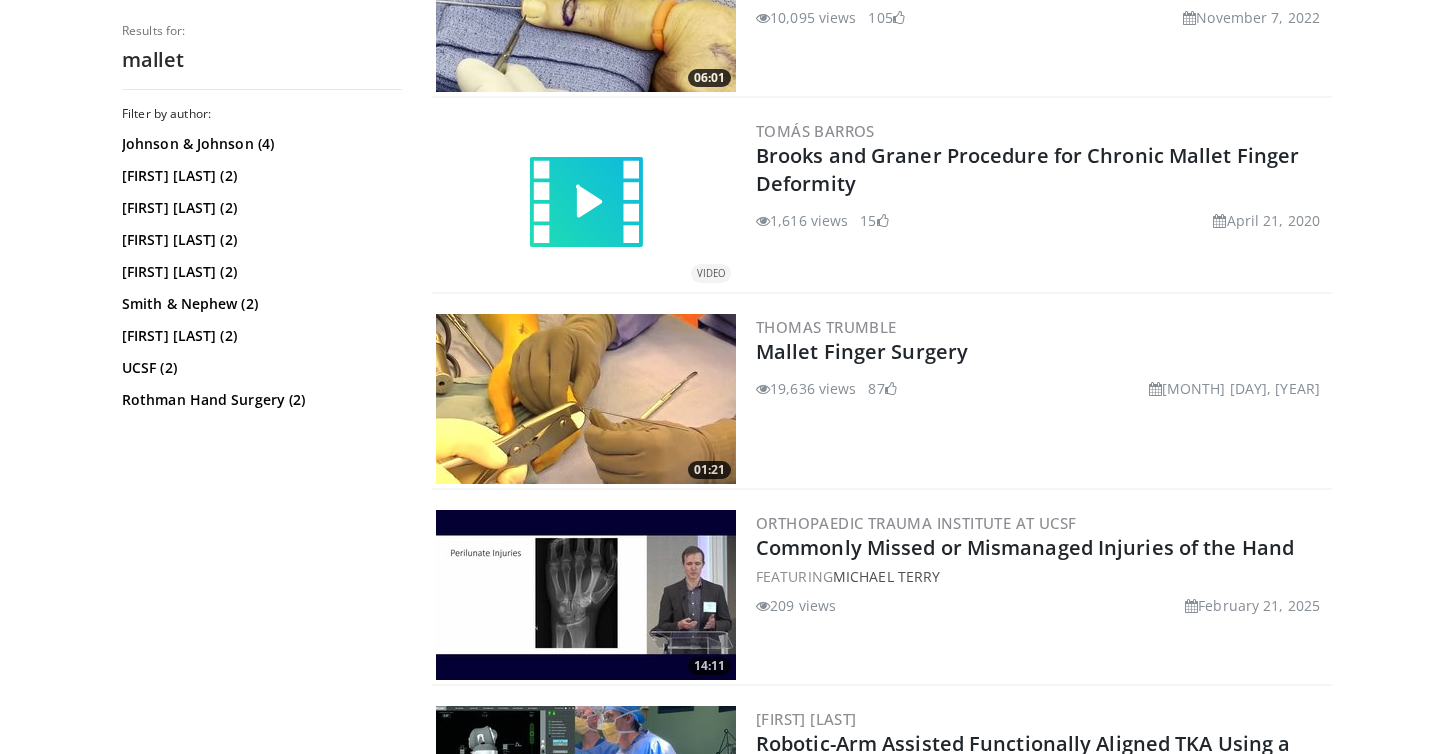 scroll, scrollTop: 695, scrollLeft: 0, axis: vertical 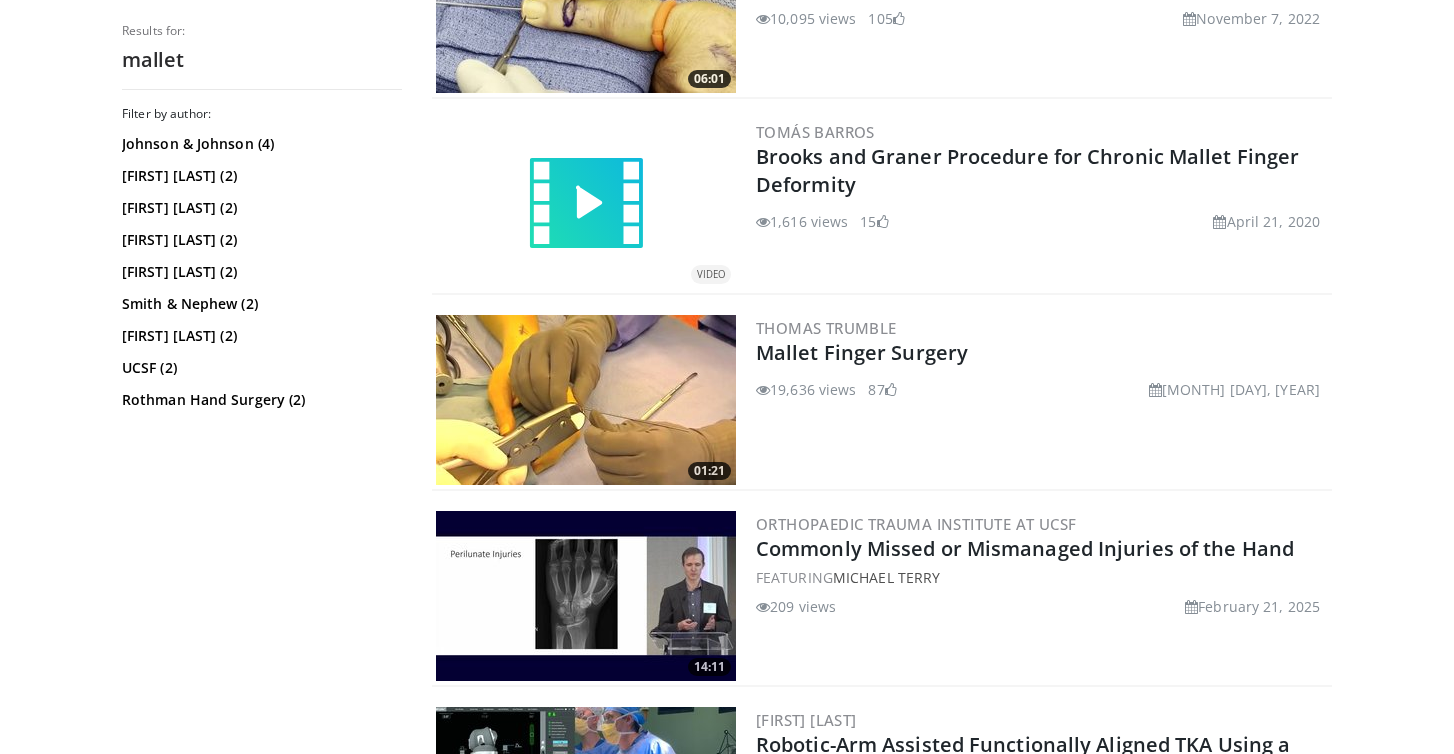 click at bounding box center (586, 400) 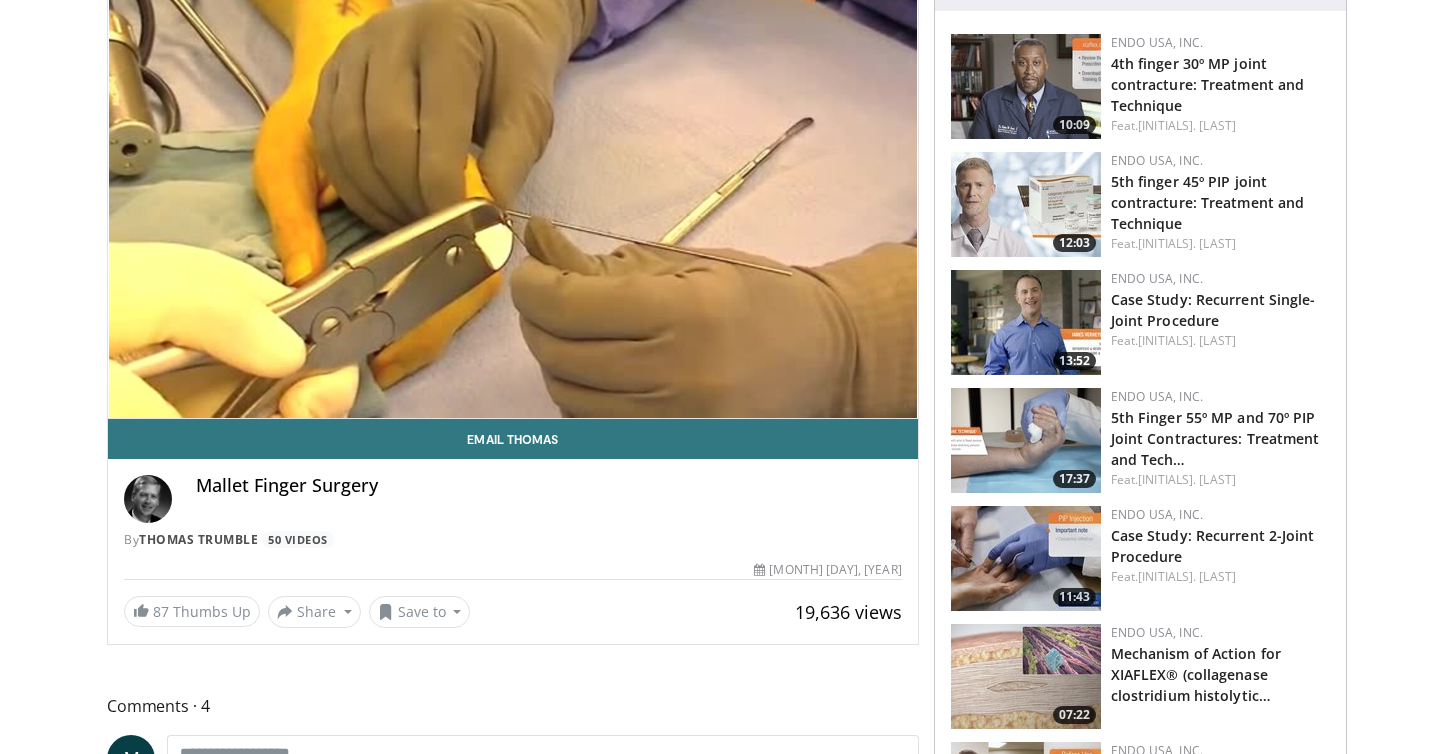 scroll, scrollTop: 208, scrollLeft: 0, axis: vertical 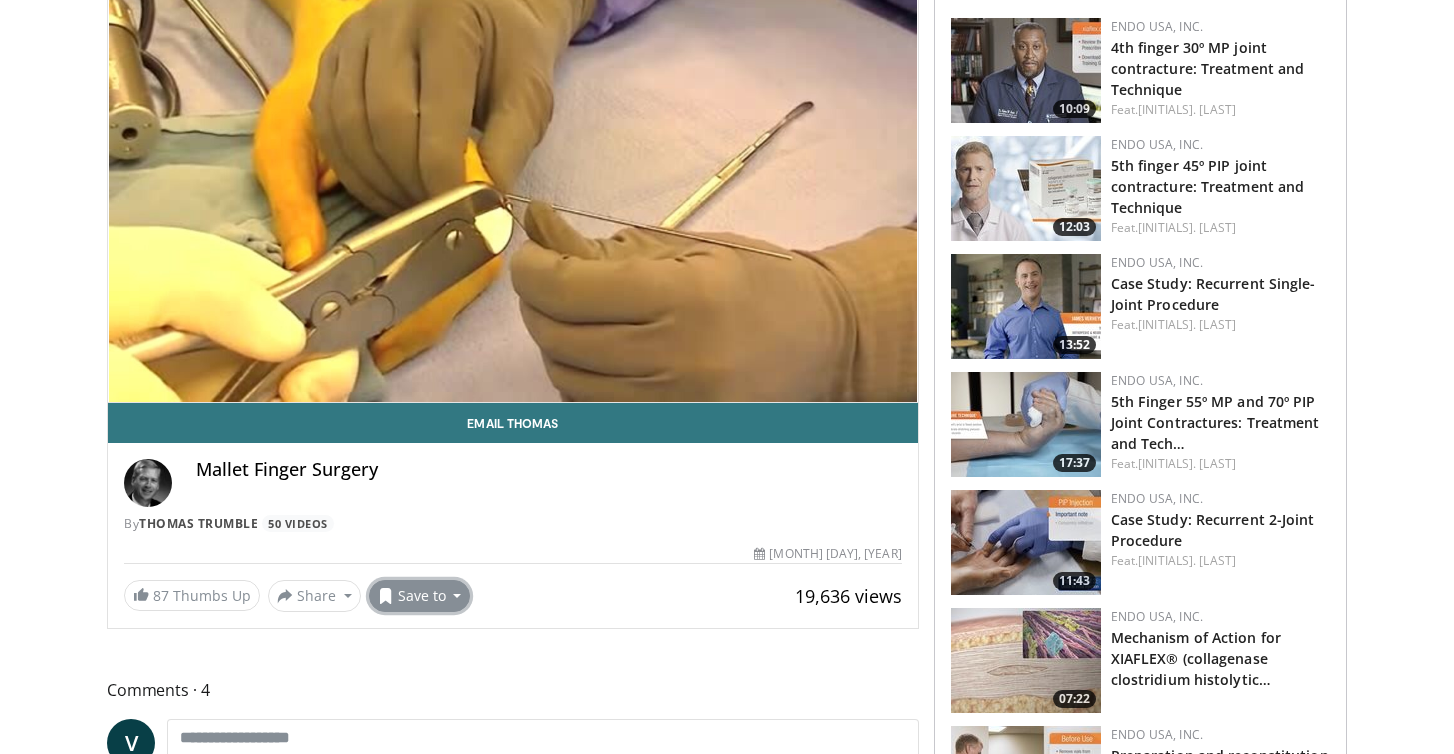 click on "Save to" at bounding box center [420, 596] 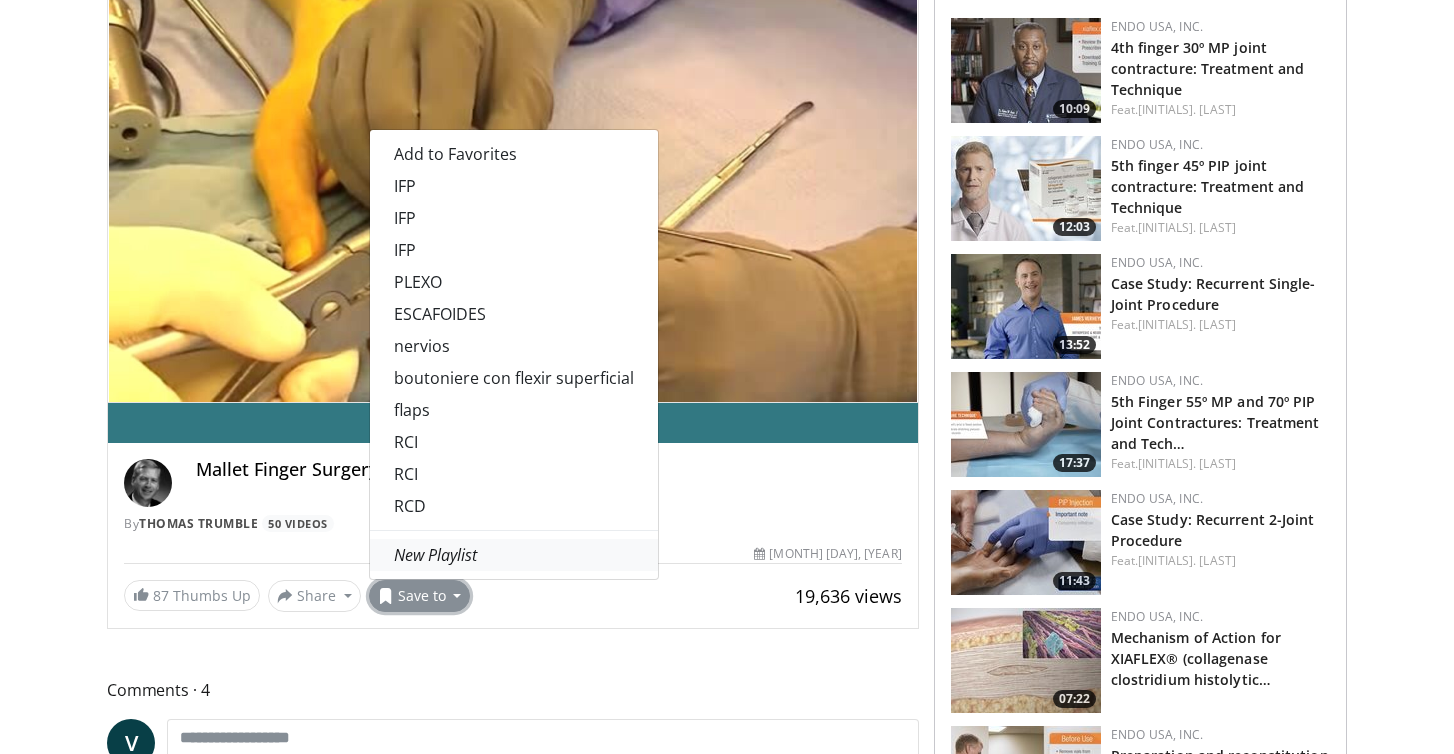 click on "New Playlist" at bounding box center [435, 555] 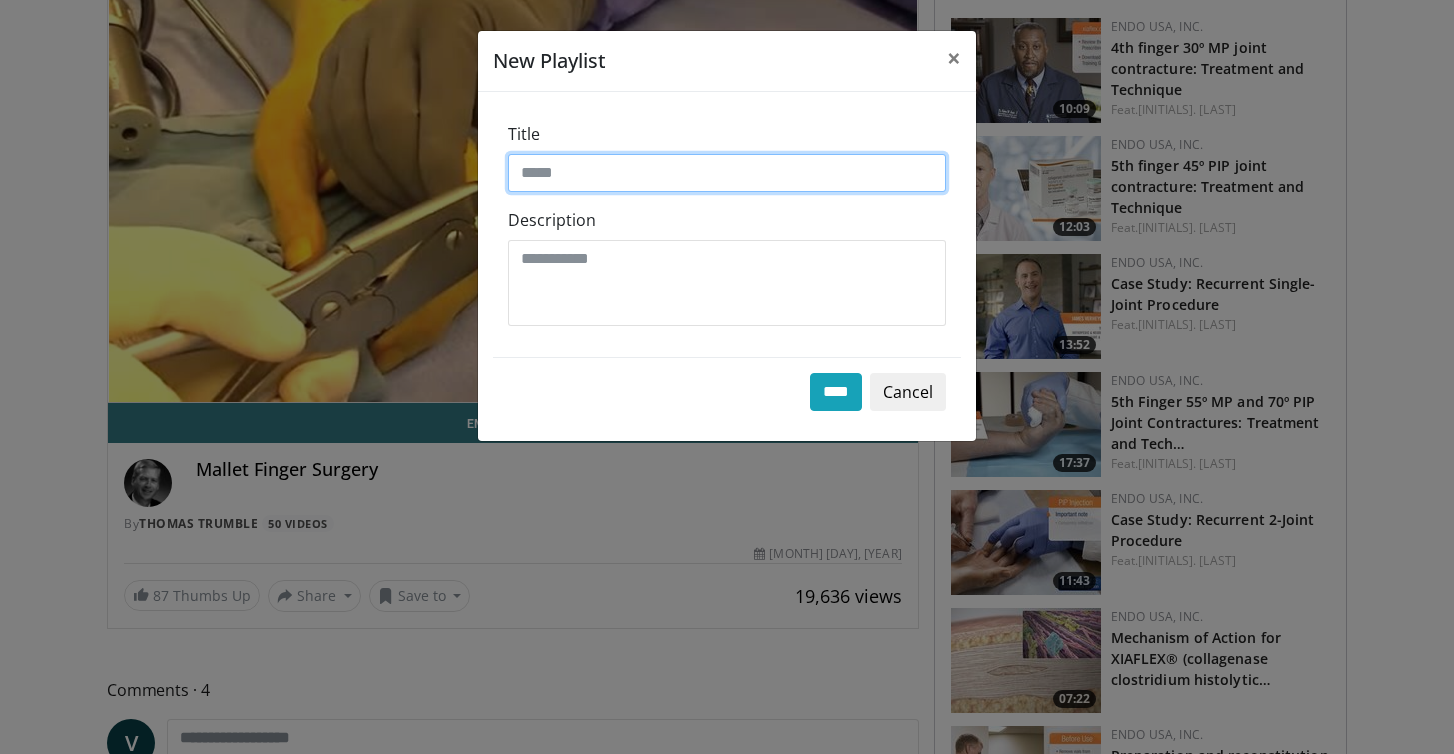 click on "Title" at bounding box center (727, 173) 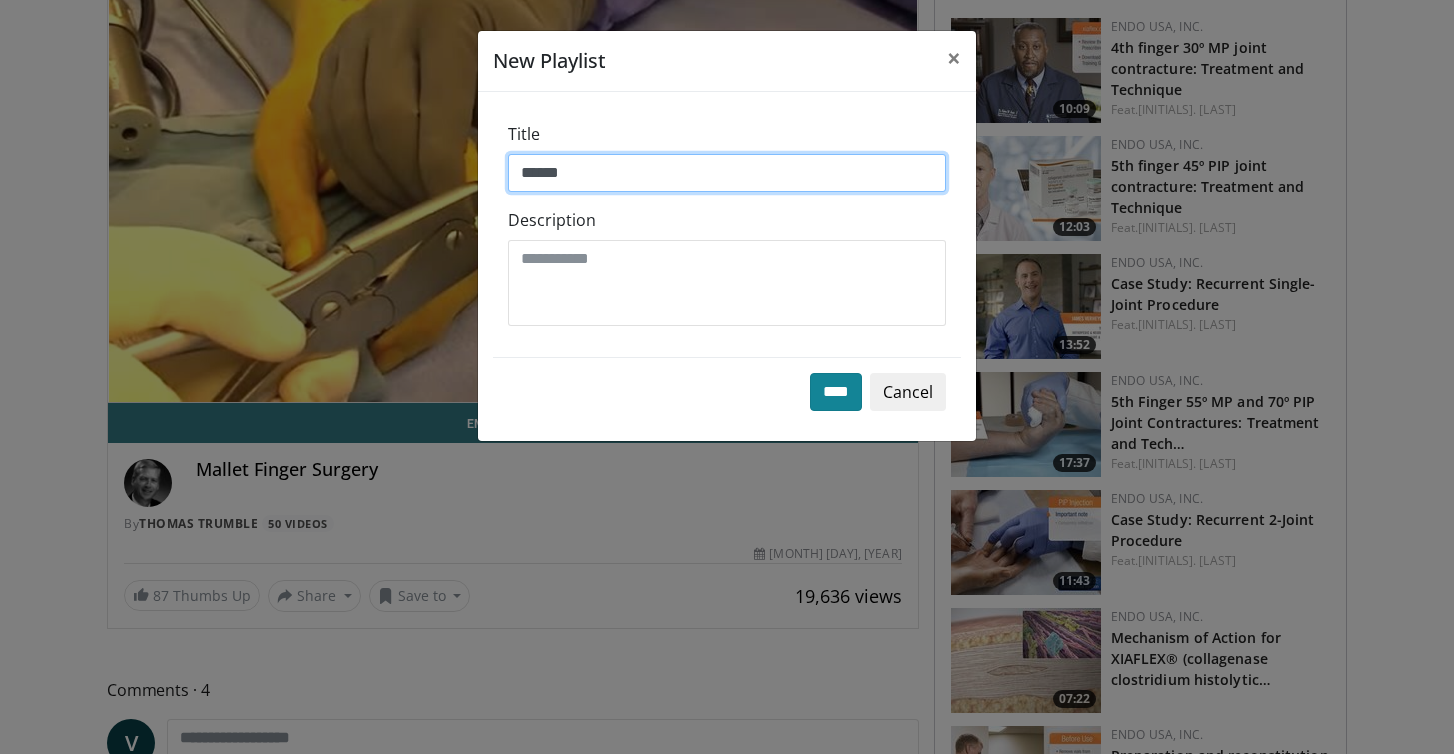 type on "******" 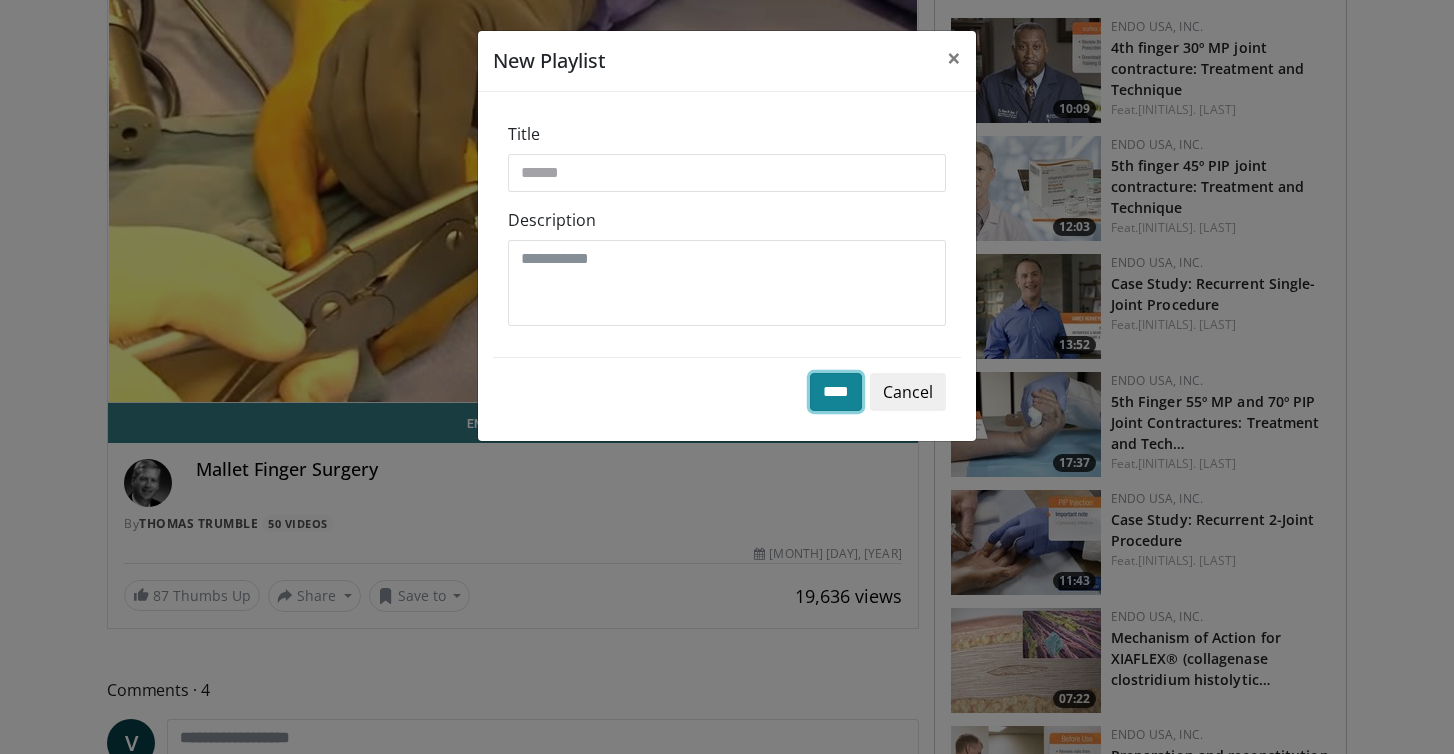 click on "****" at bounding box center (836, 392) 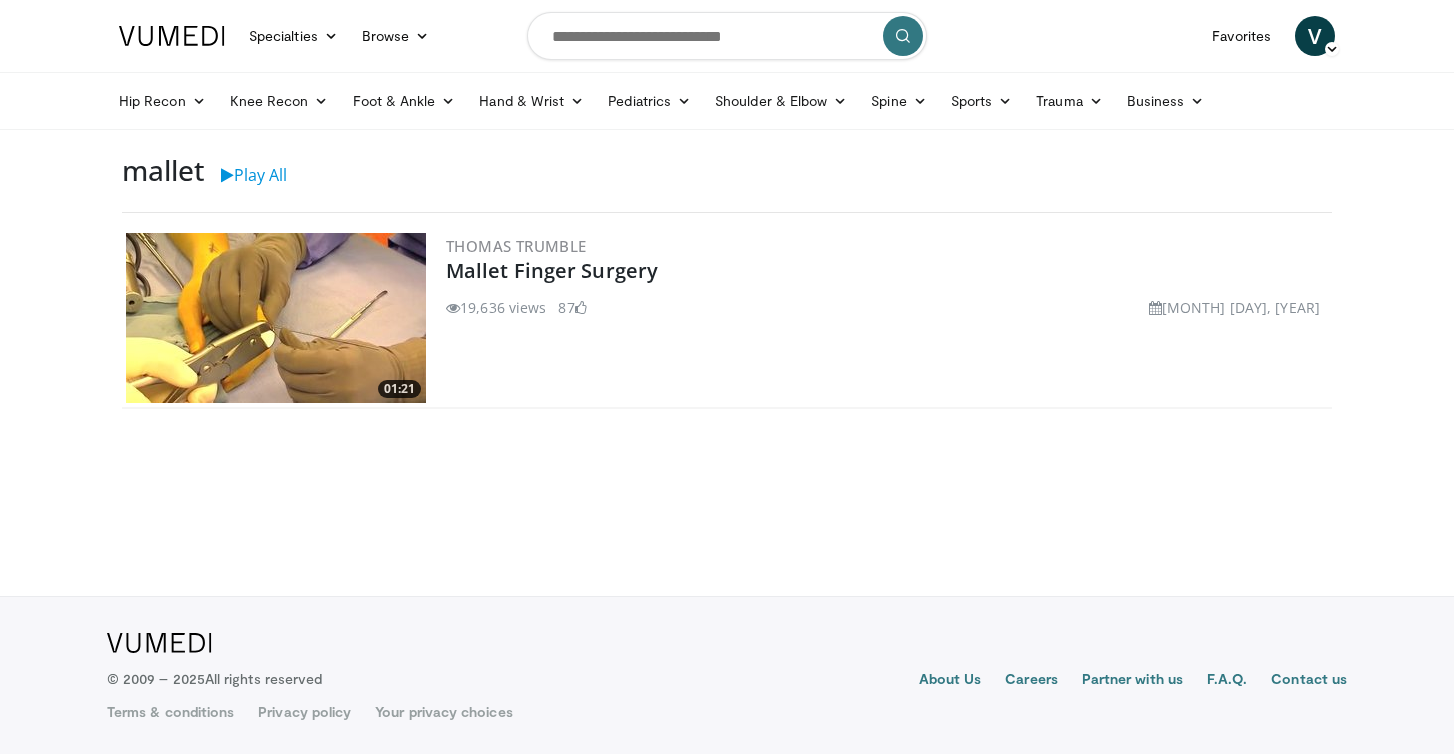 scroll, scrollTop: 0, scrollLeft: 0, axis: both 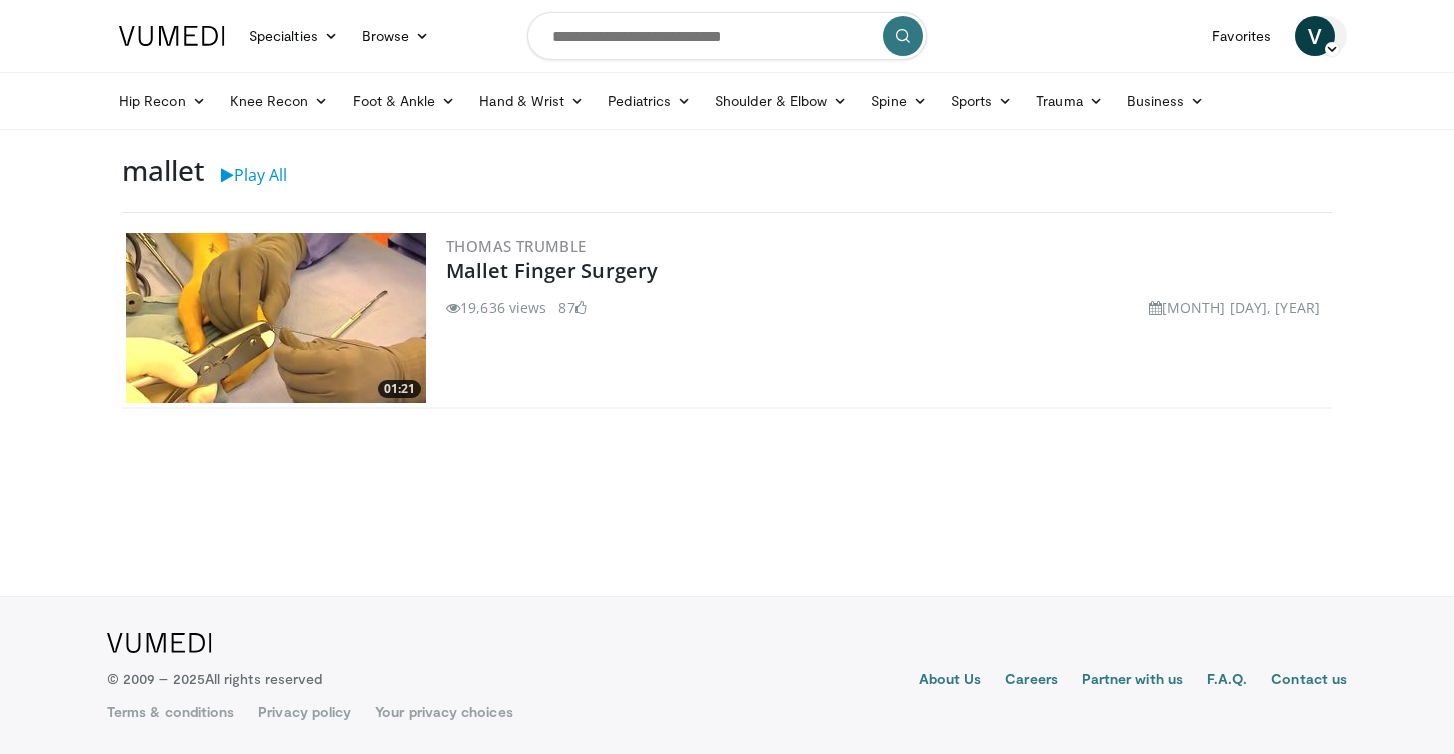 click at bounding box center [1332, 49] 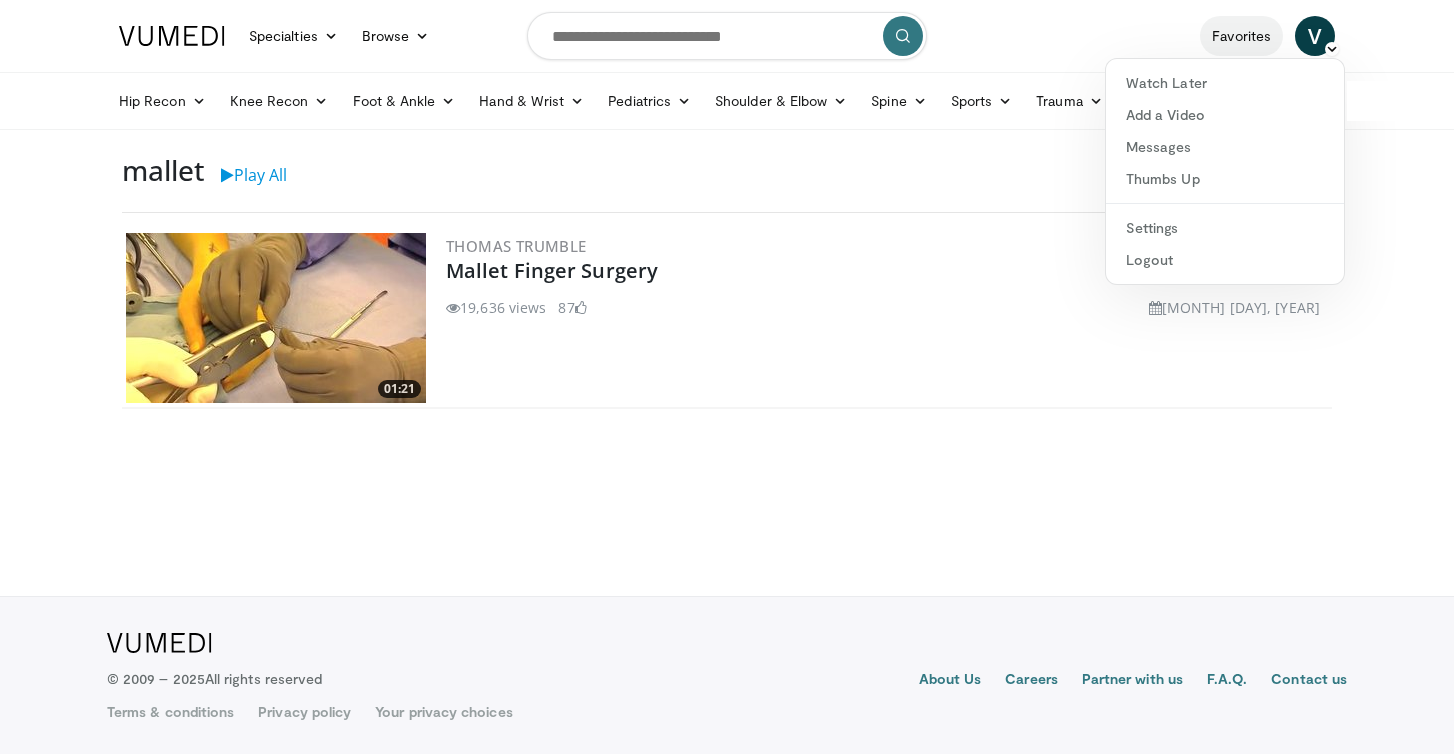 click on "Favorites" at bounding box center [1241, 36] 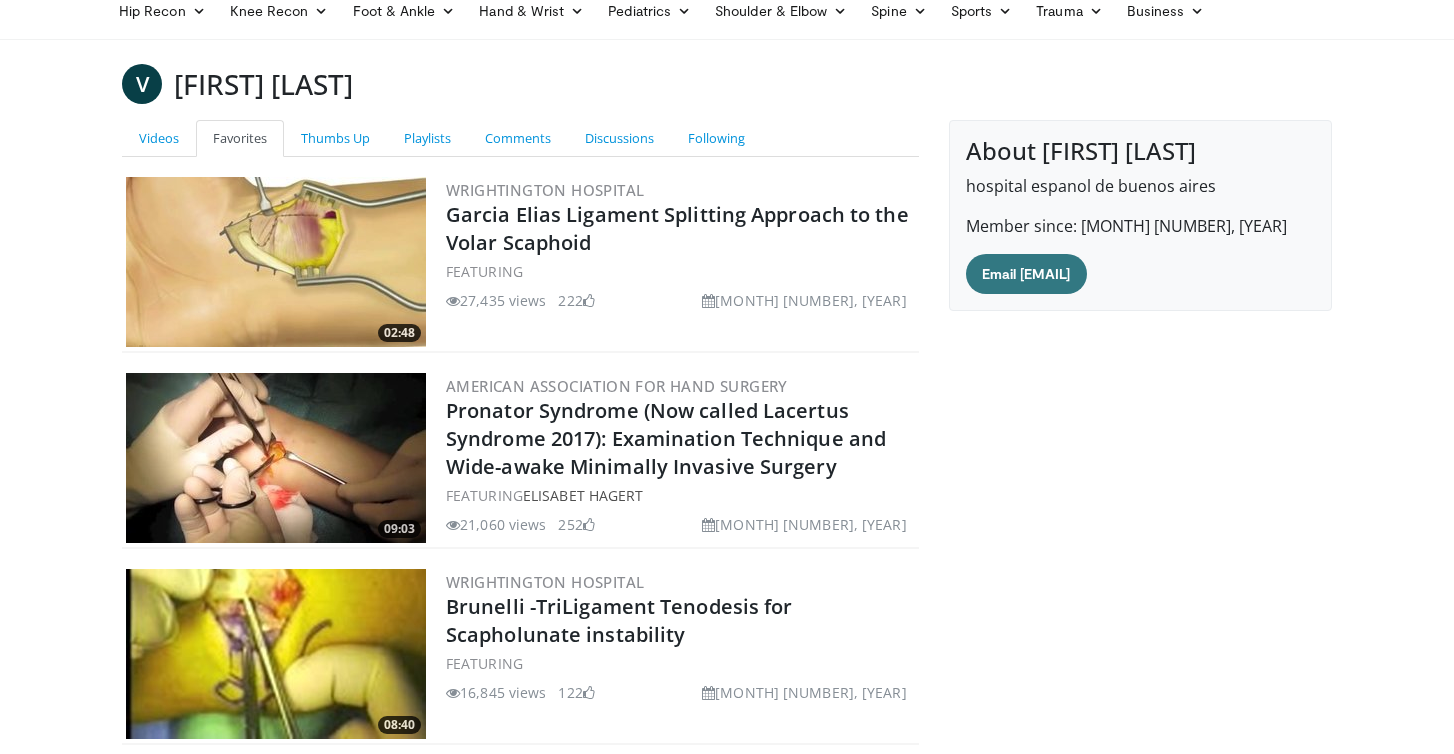 scroll, scrollTop: 0, scrollLeft: 0, axis: both 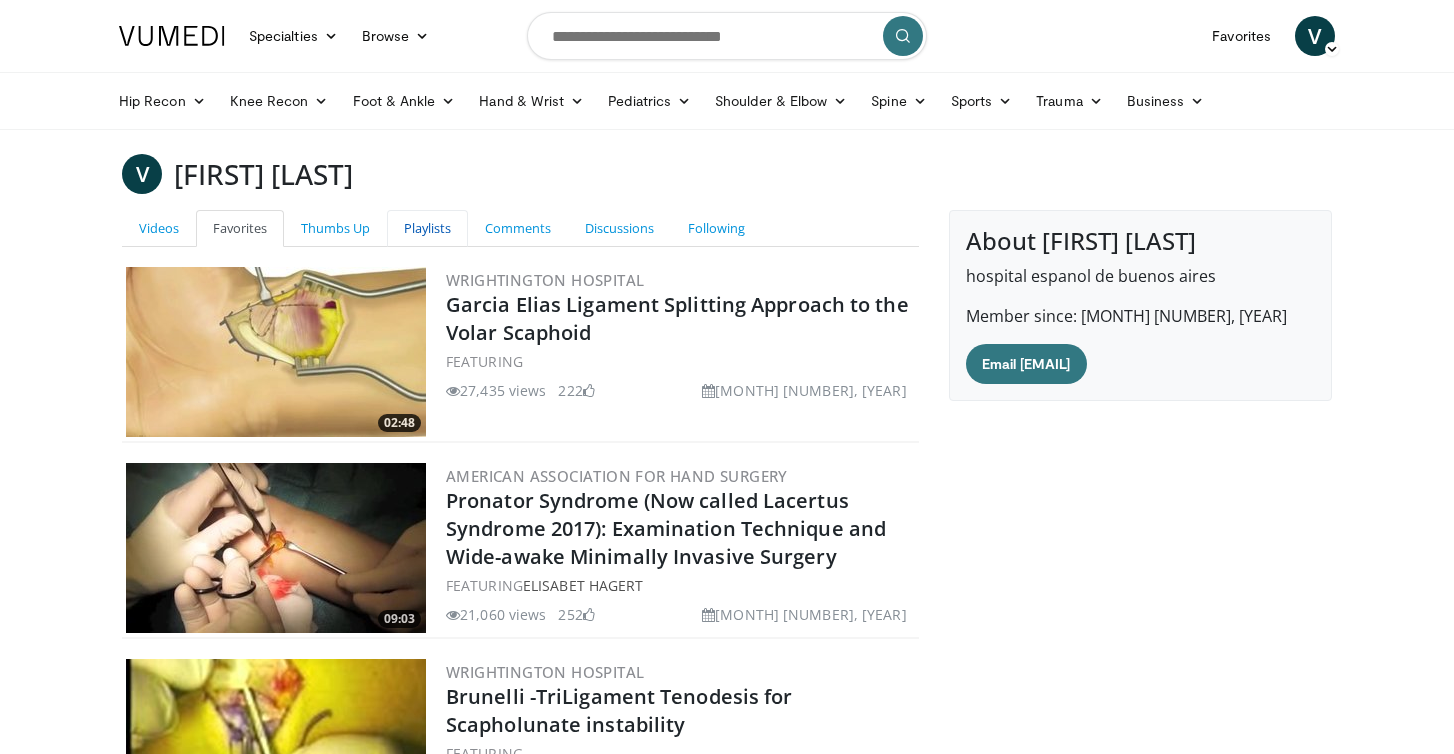 click on "Playlists" at bounding box center [427, 228] 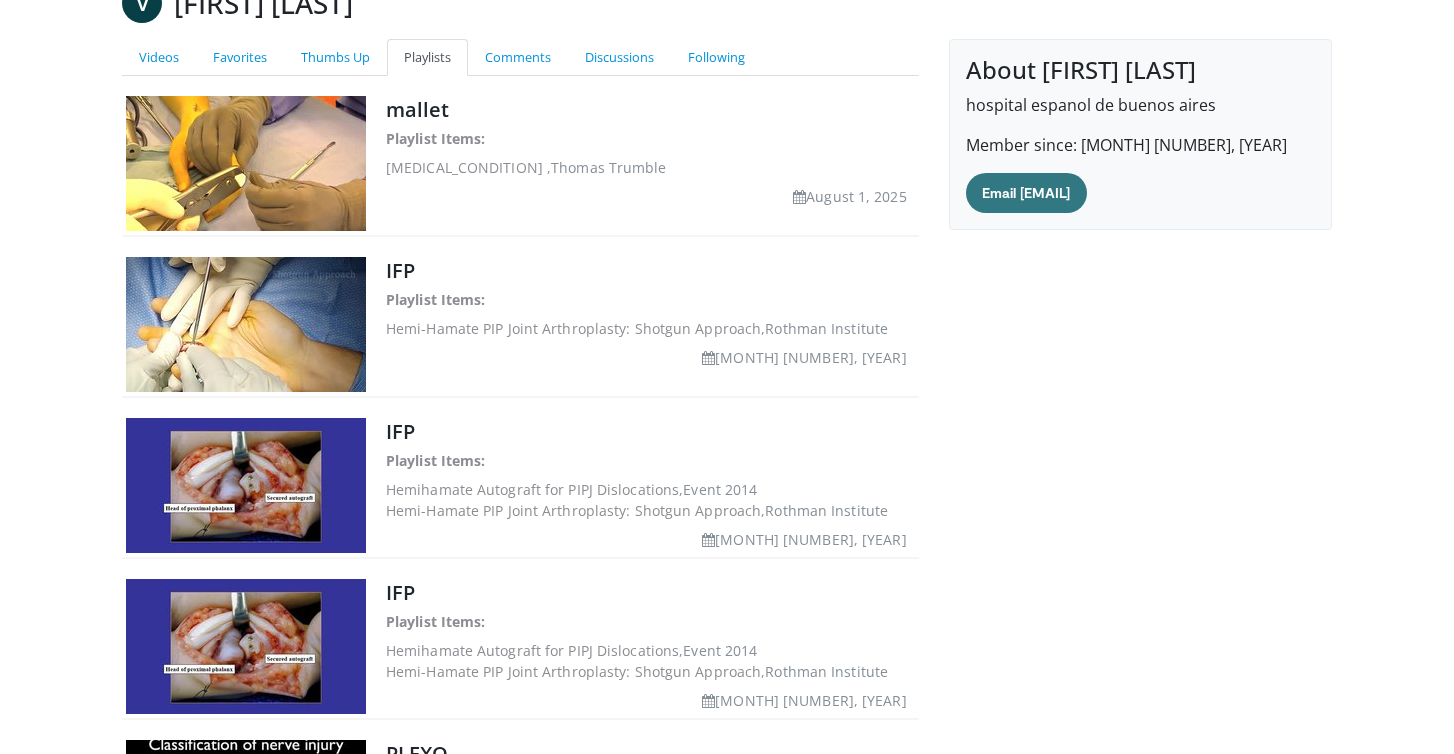scroll, scrollTop: 0, scrollLeft: 0, axis: both 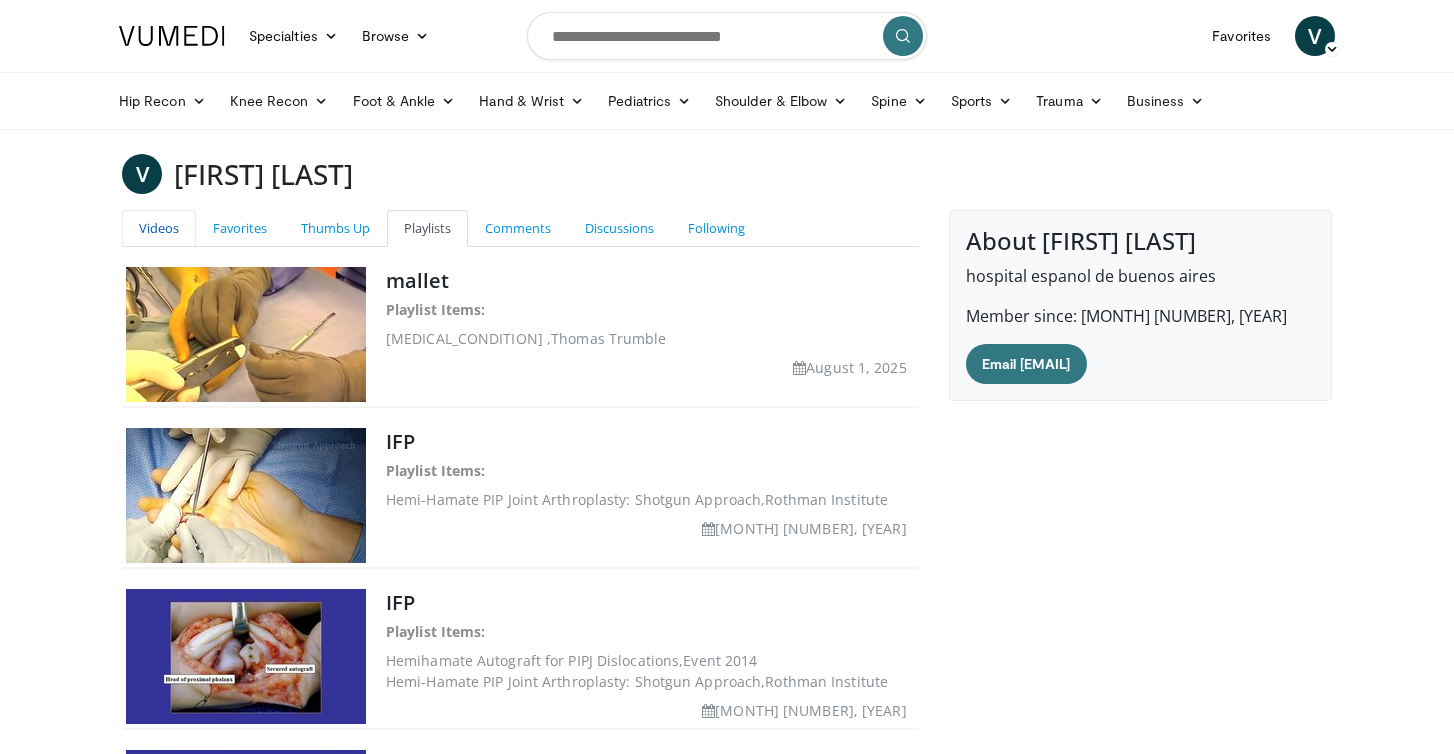 click on "Videos" at bounding box center (159, 228) 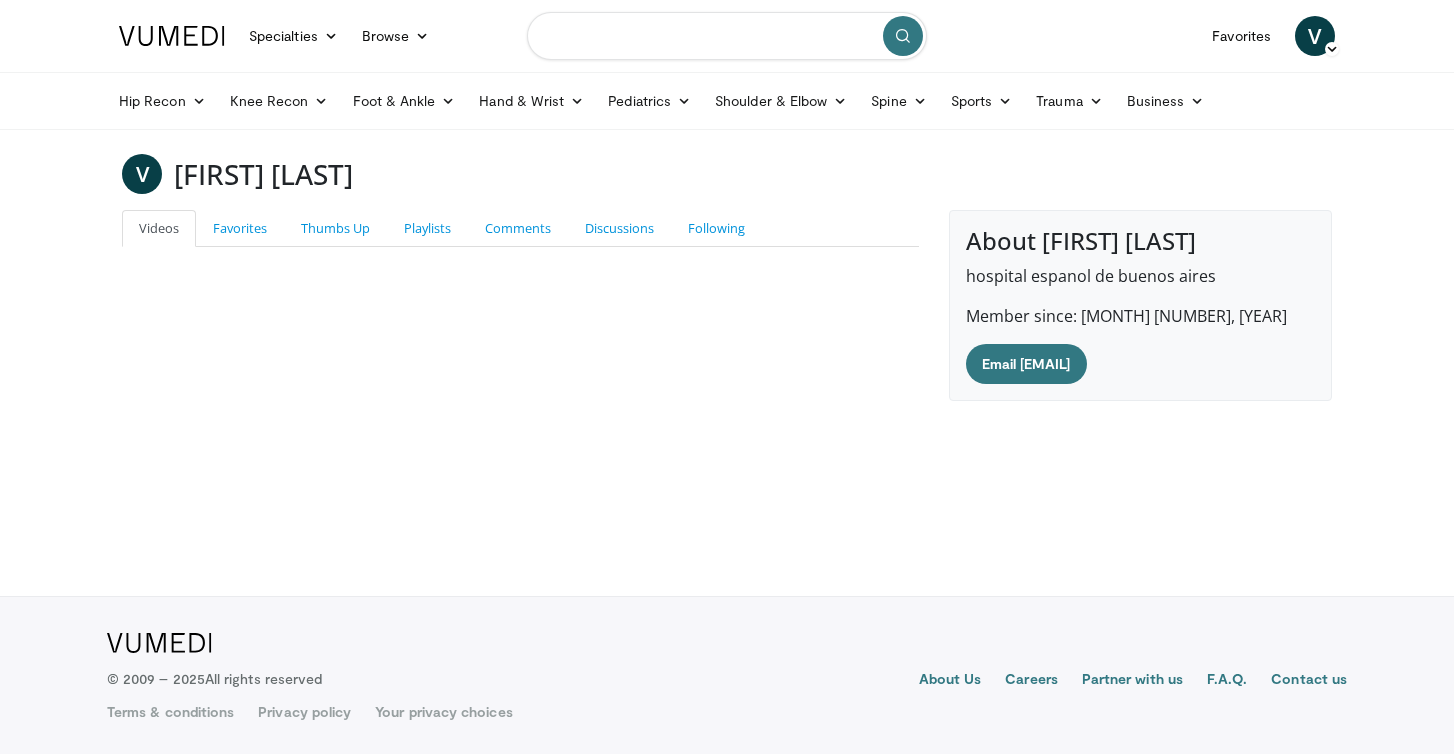 click at bounding box center [727, 36] 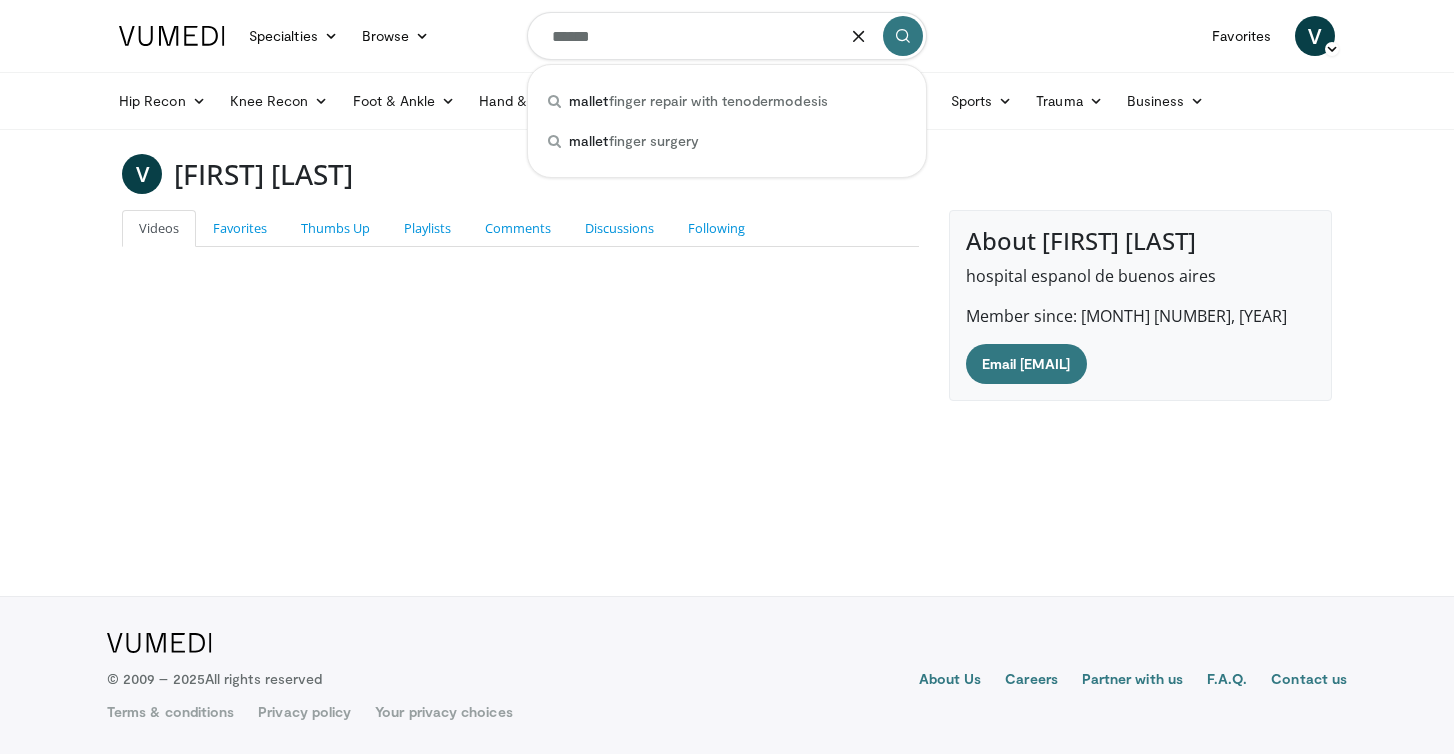 type on "******" 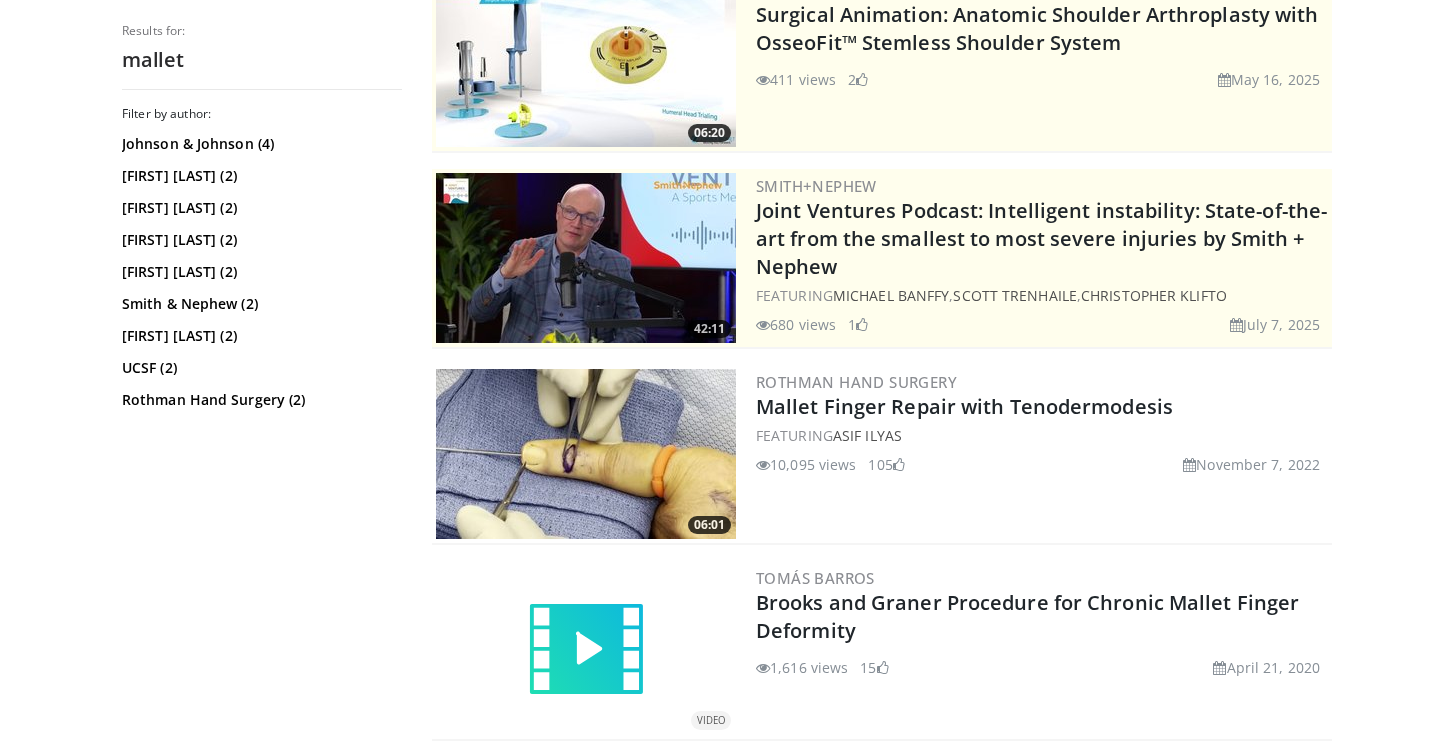 scroll, scrollTop: 270, scrollLeft: 0, axis: vertical 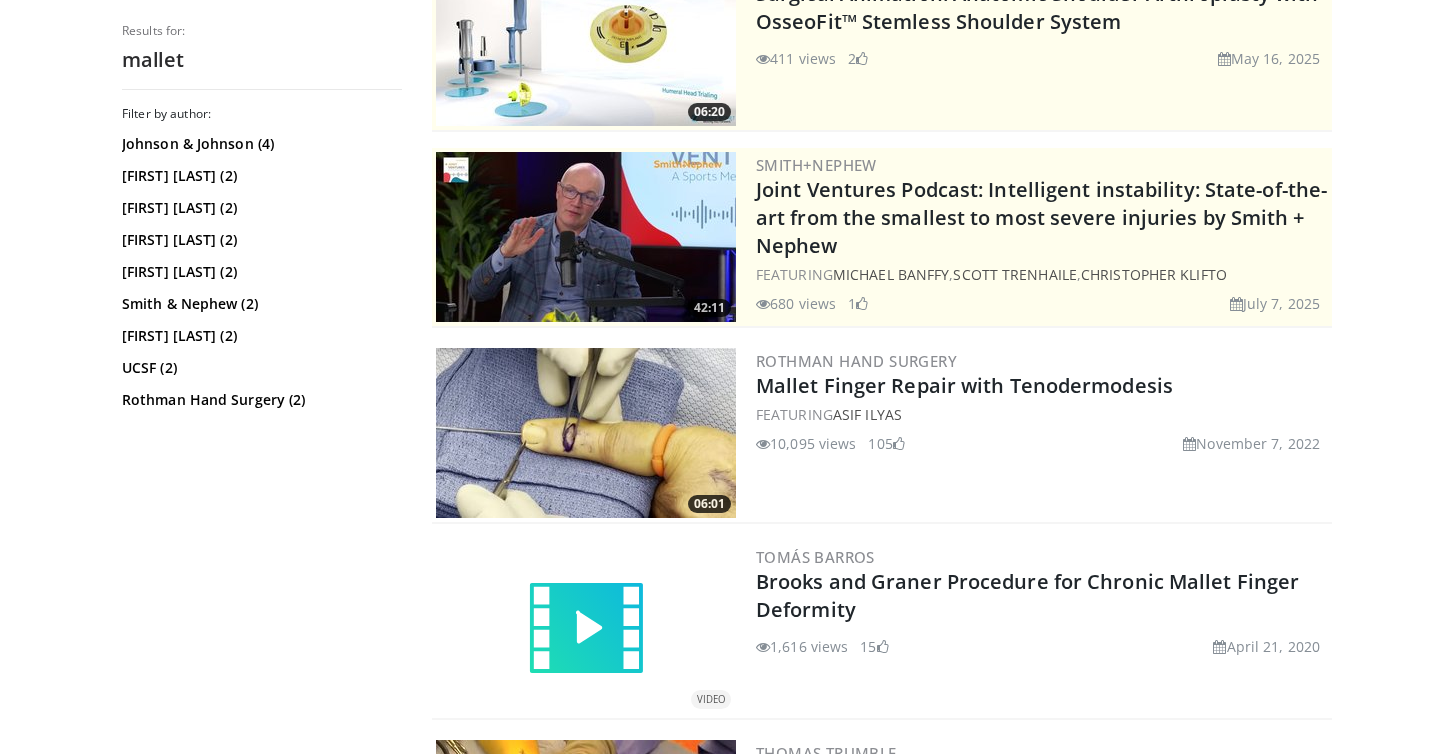 click at bounding box center [586, 433] 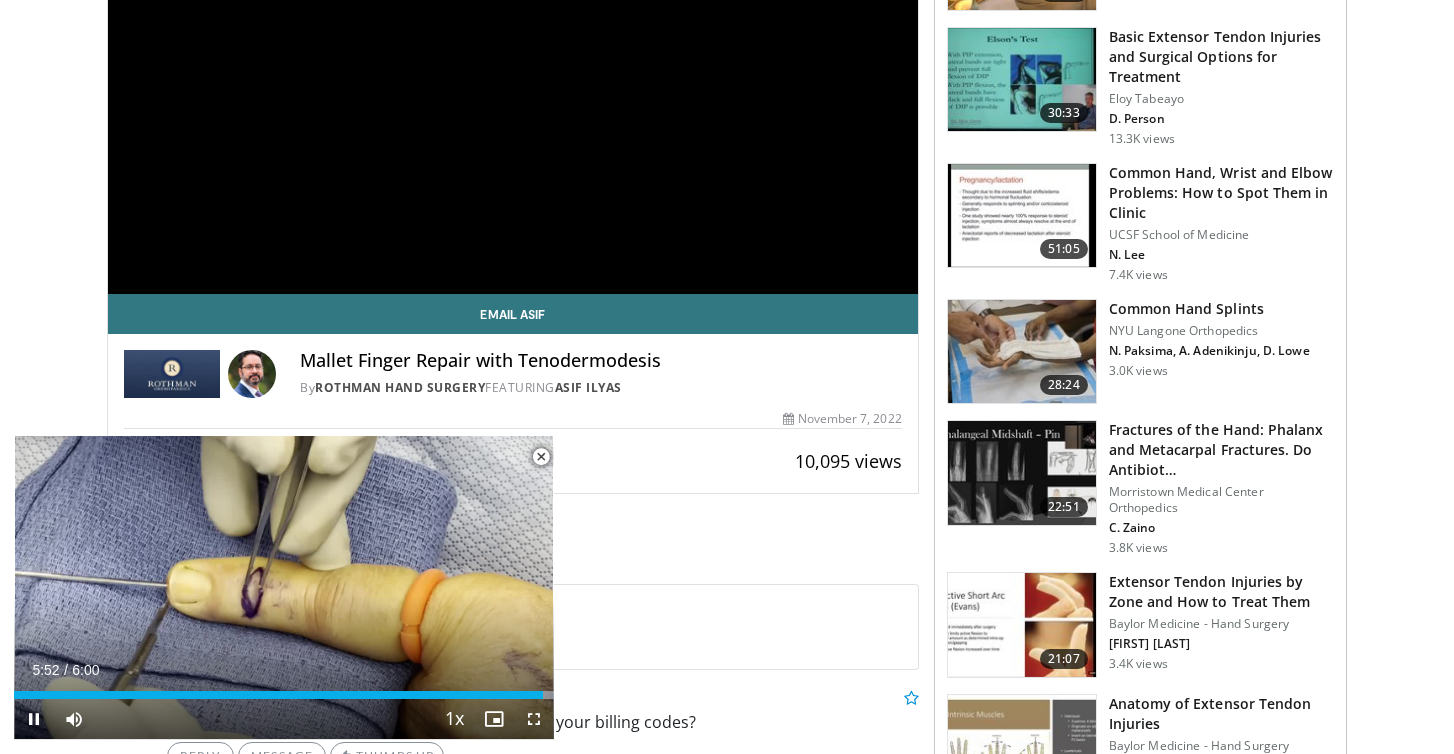 scroll, scrollTop: 336, scrollLeft: 0, axis: vertical 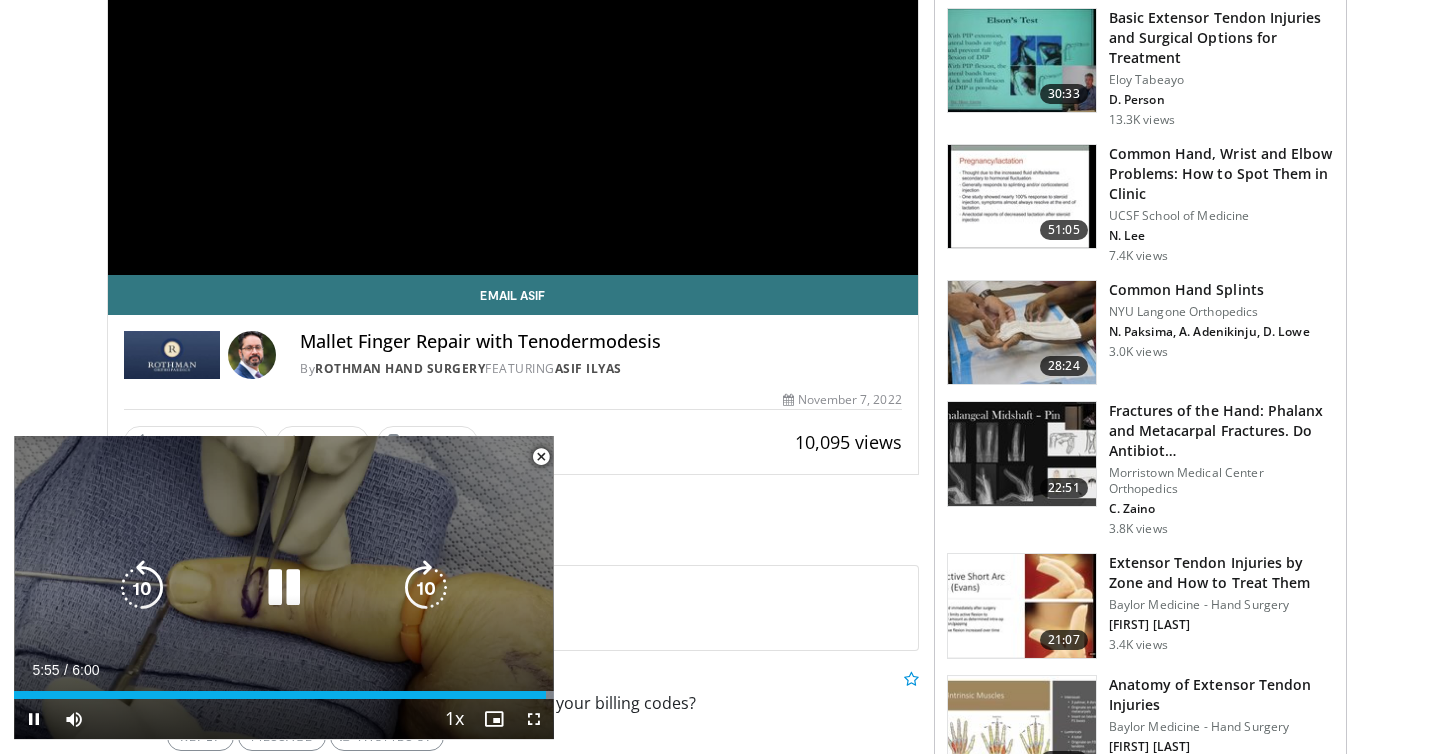 click on "10 seconds
Tap to unmute" at bounding box center (284, 587) 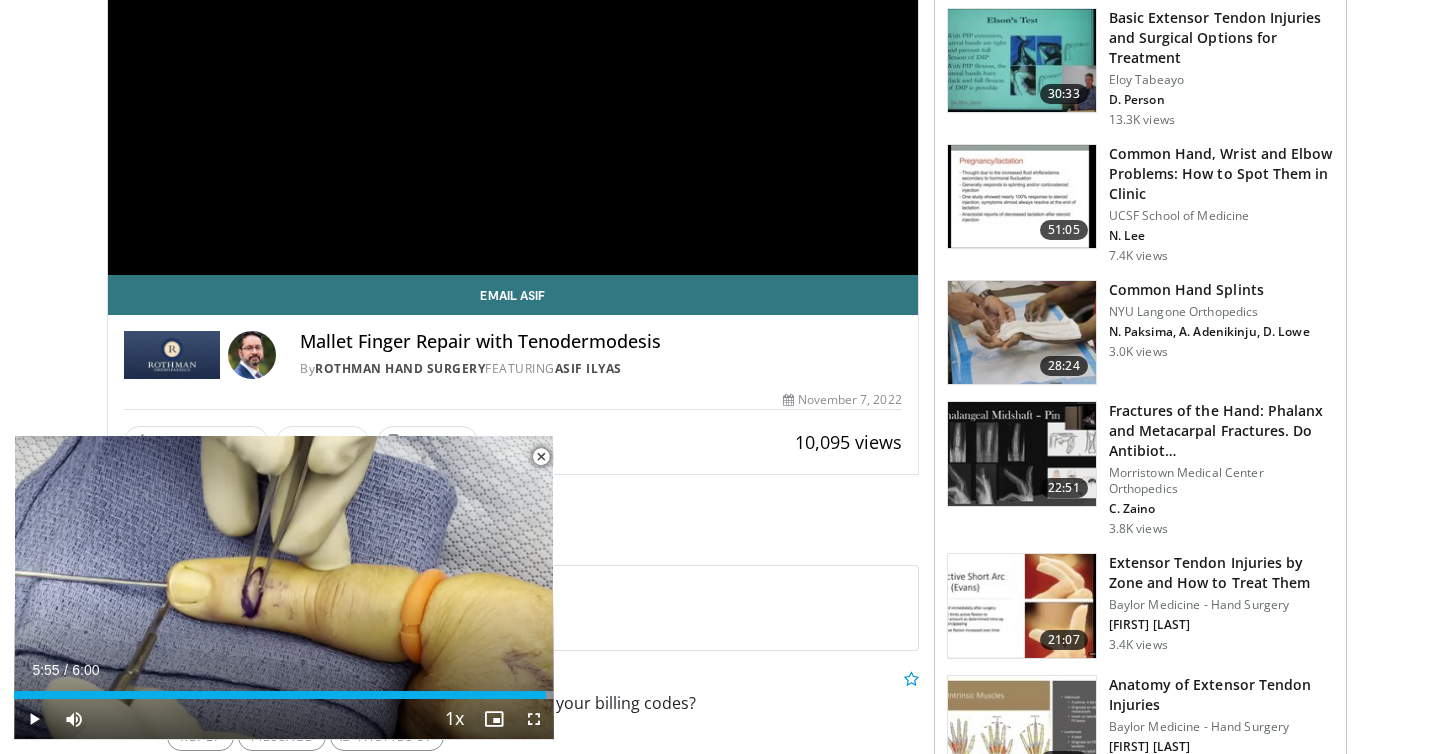 click at bounding box center (541, 457) 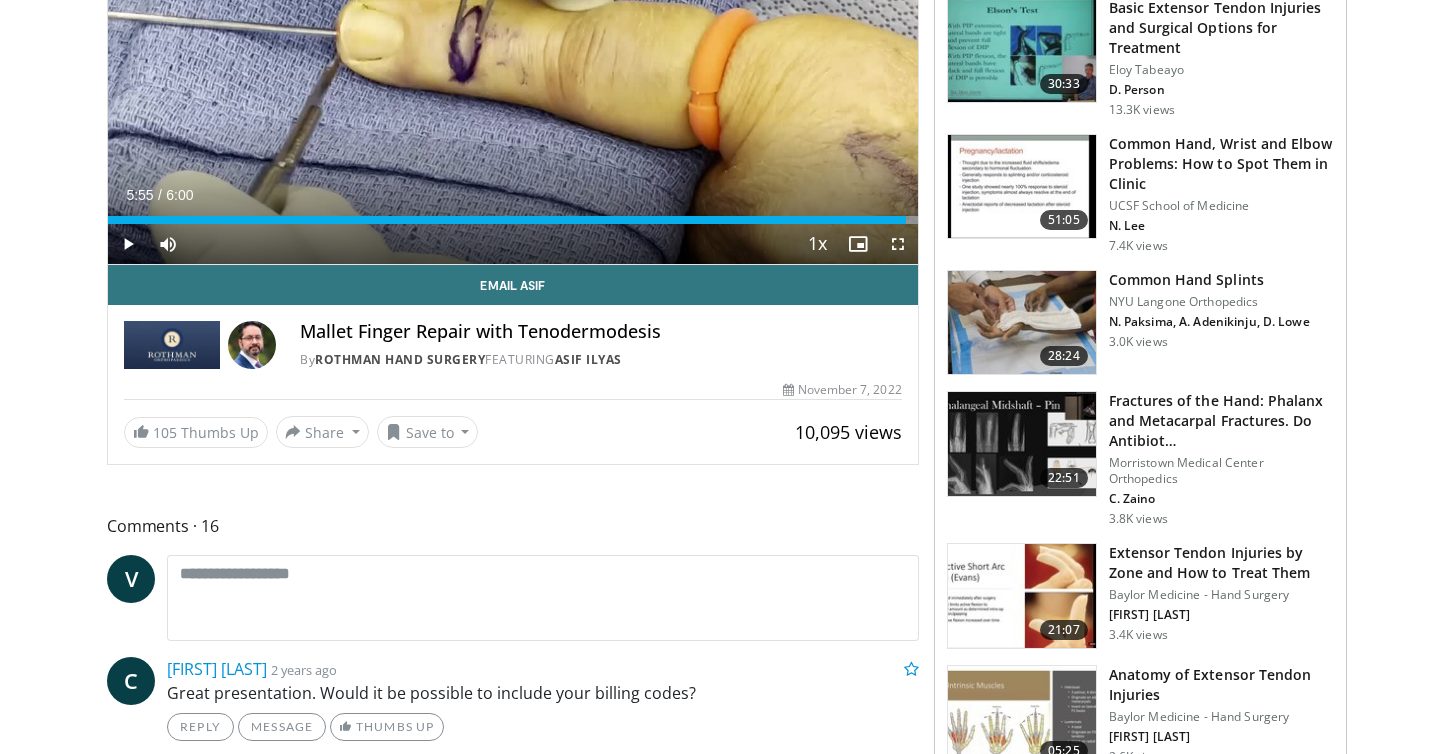 scroll, scrollTop: 344, scrollLeft: 0, axis: vertical 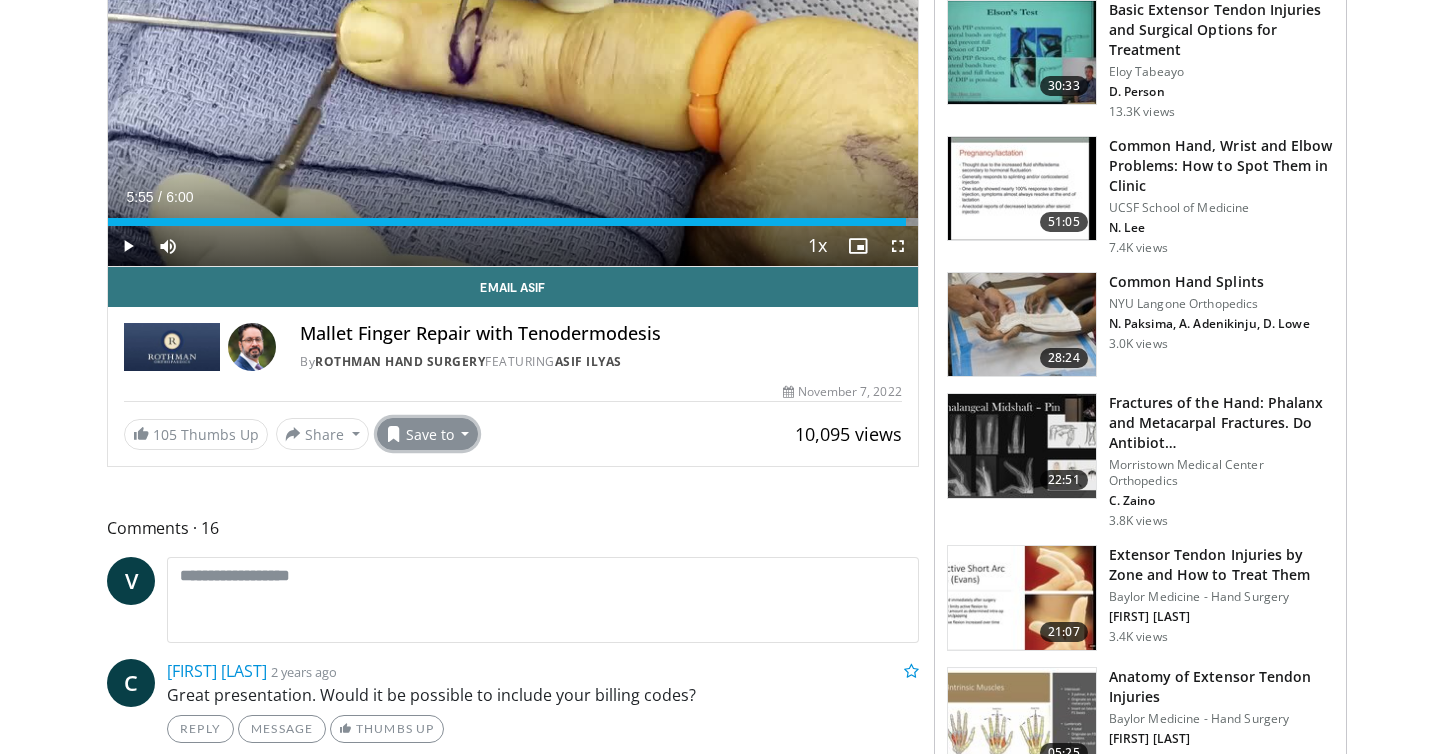 click on "Save to" at bounding box center [428, 434] 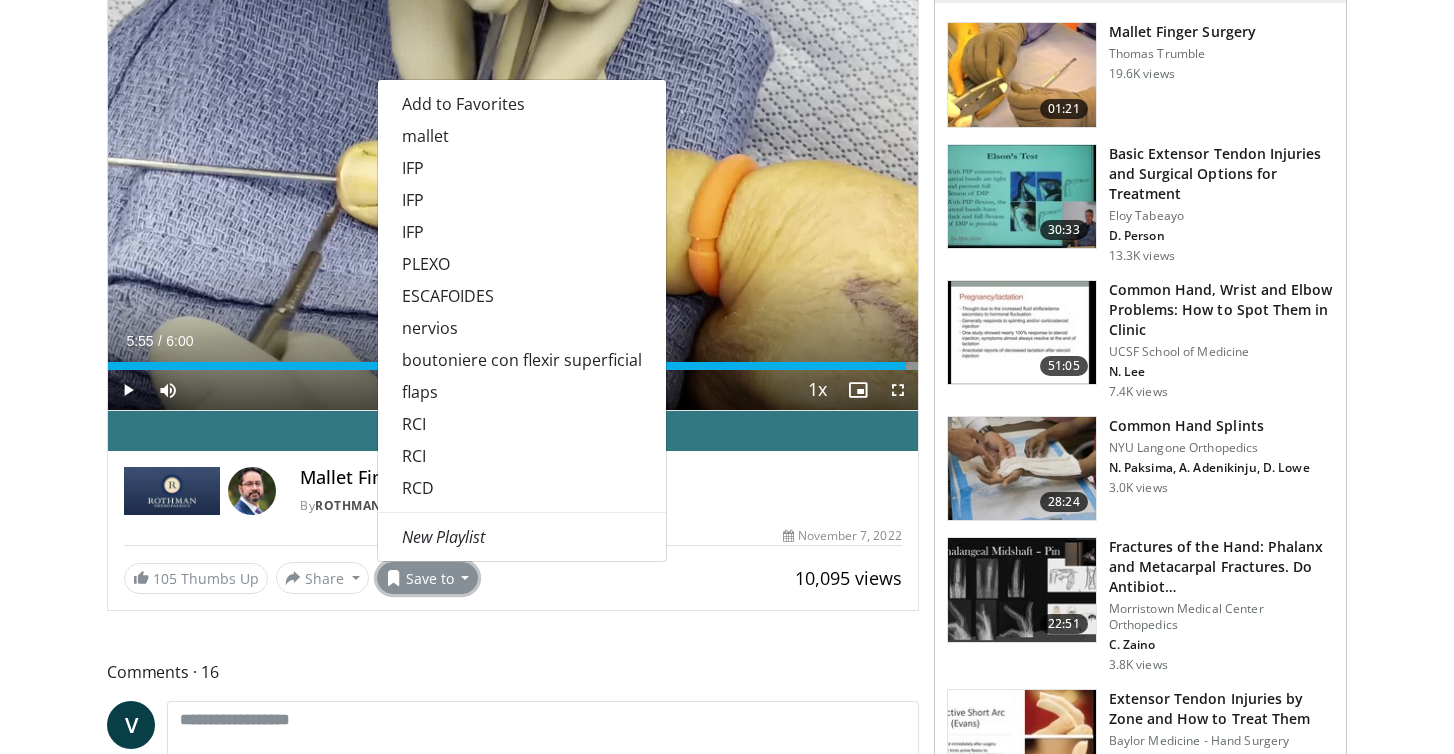 scroll, scrollTop: 199, scrollLeft: 0, axis: vertical 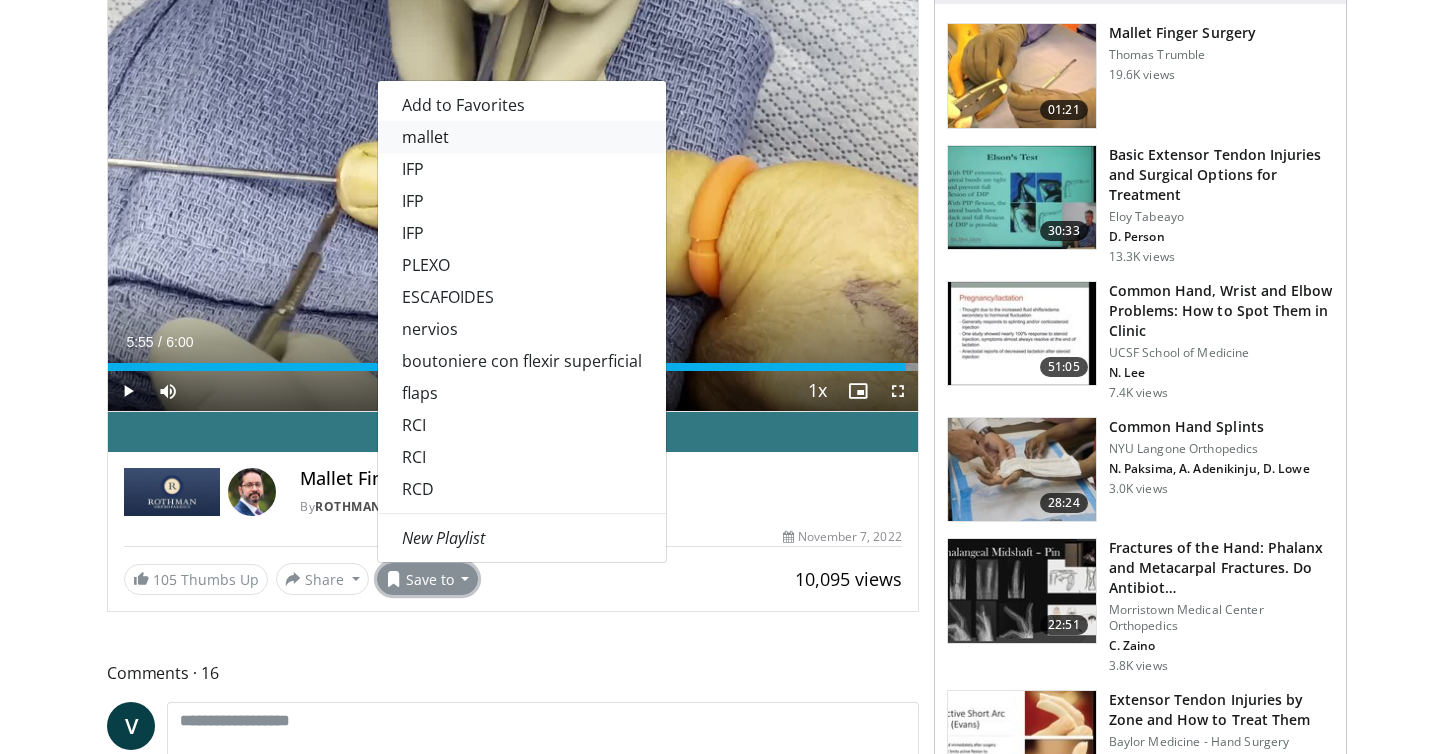 click on "mallet" at bounding box center [522, 137] 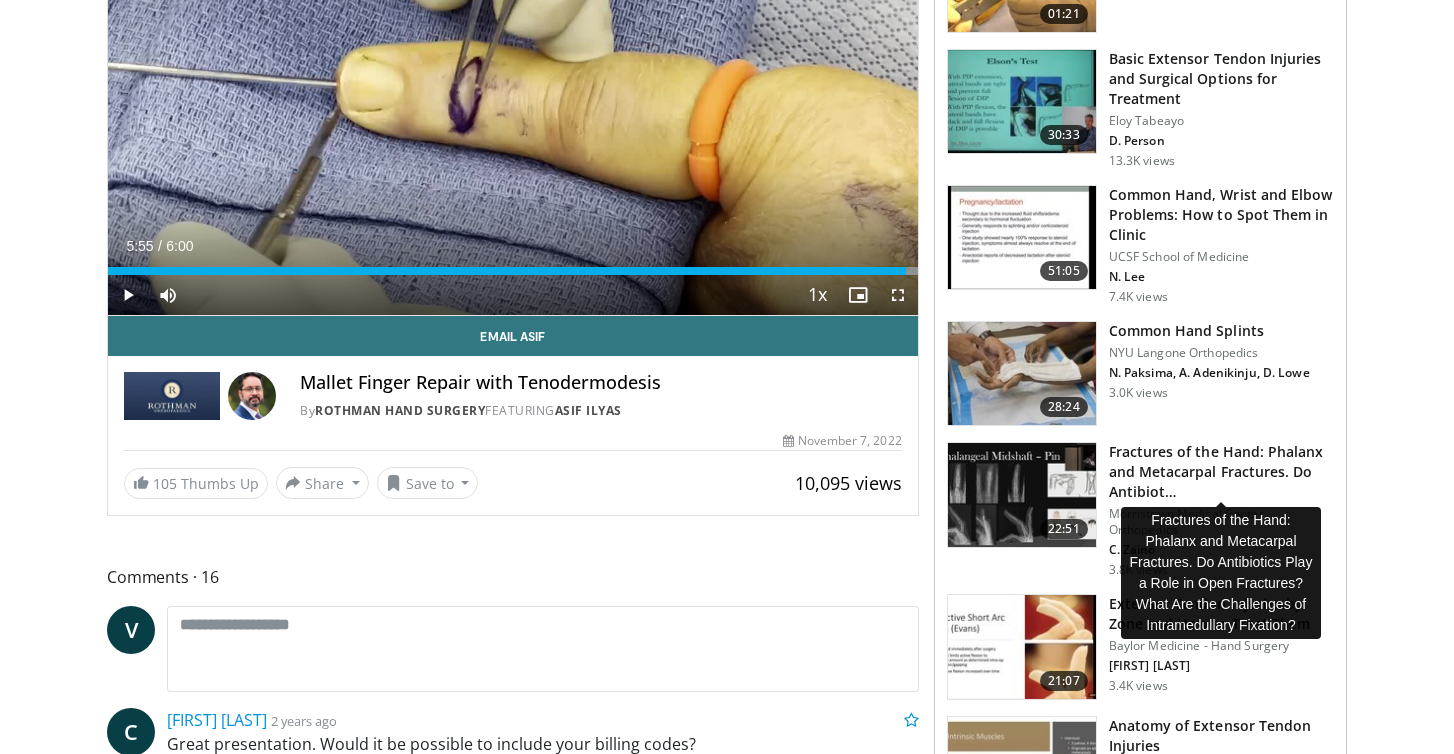scroll, scrollTop: 288, scrollLeft: 0, axis: vertical 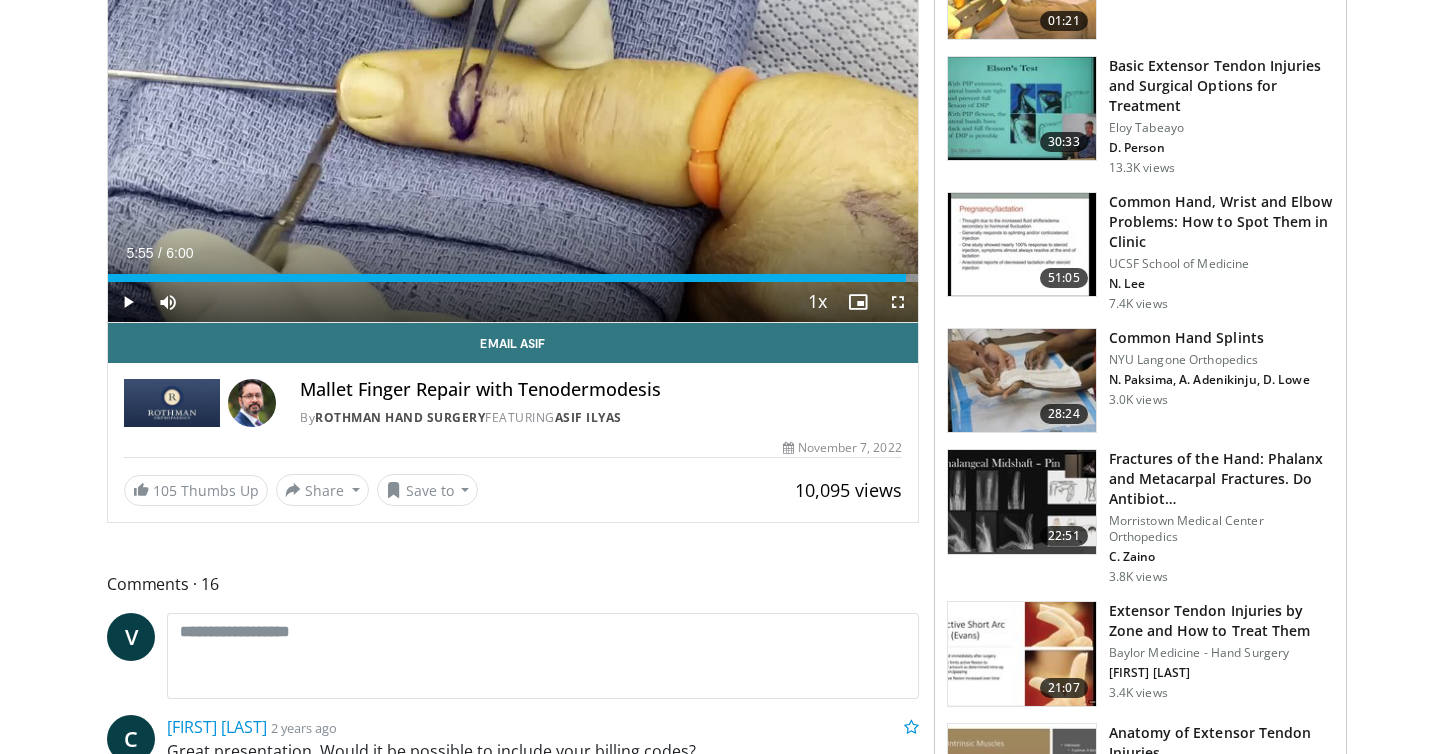 click at bounding box center [1022, 654] 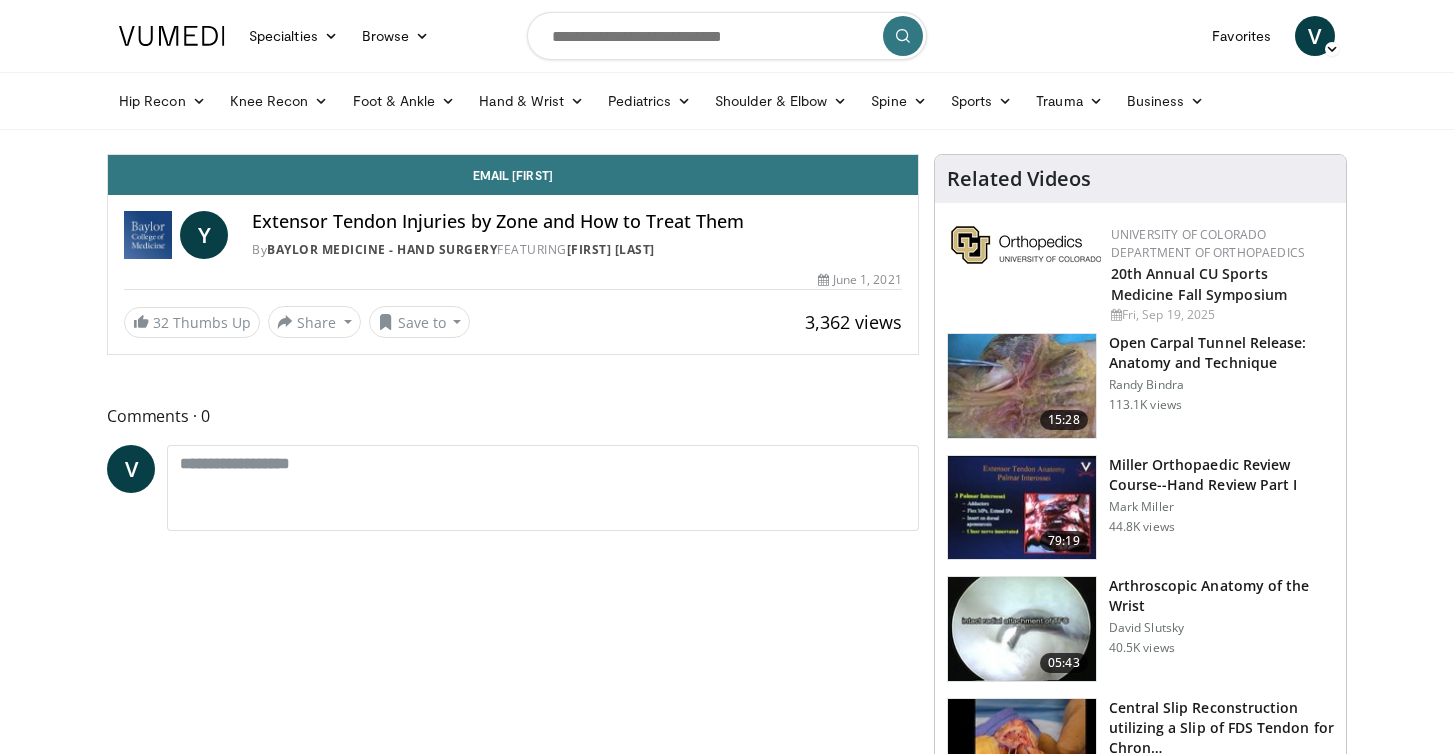 scroll, scrollTop: 0, scrollLeft: 0, axis: both 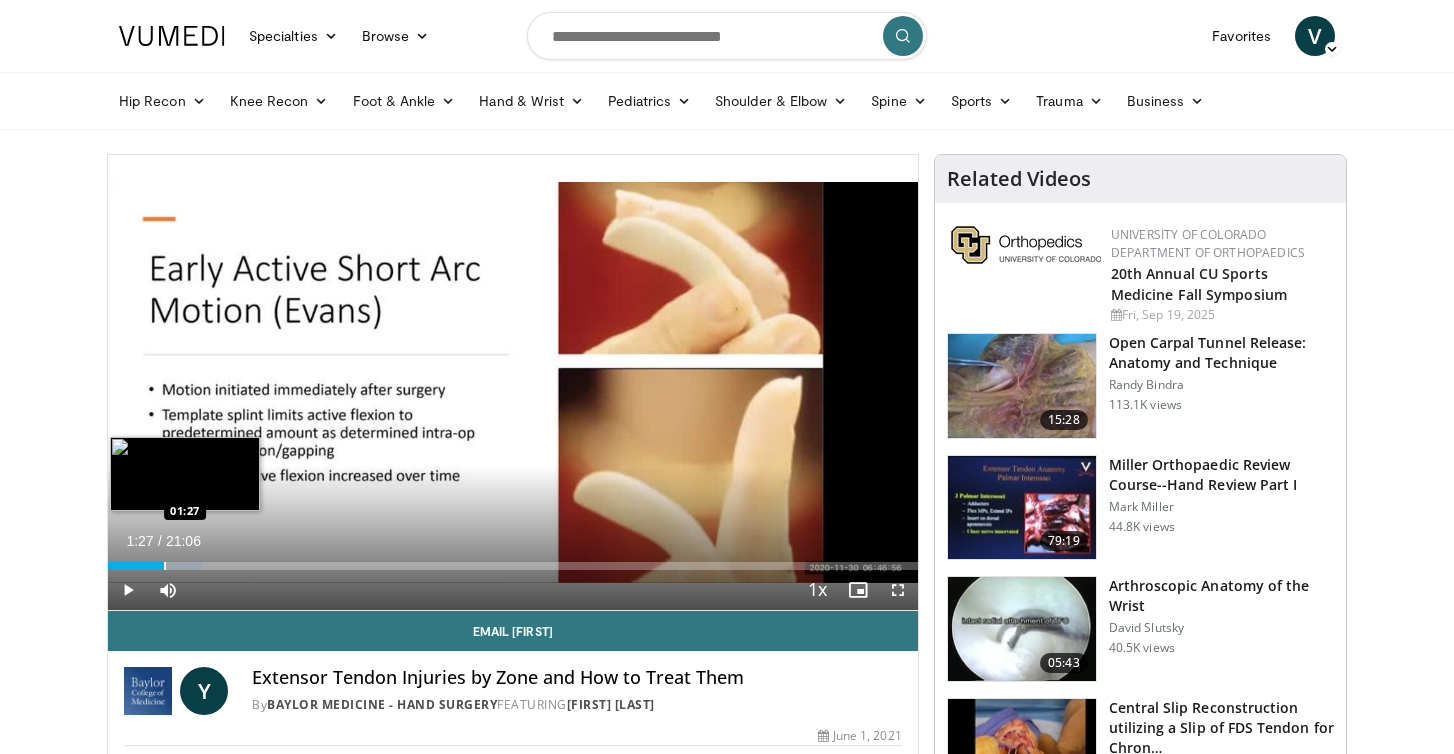 drag, startPoint x: 133, startPoint y: 568, endPoint x: 162, endPoint y: 565, distance: 29.15476 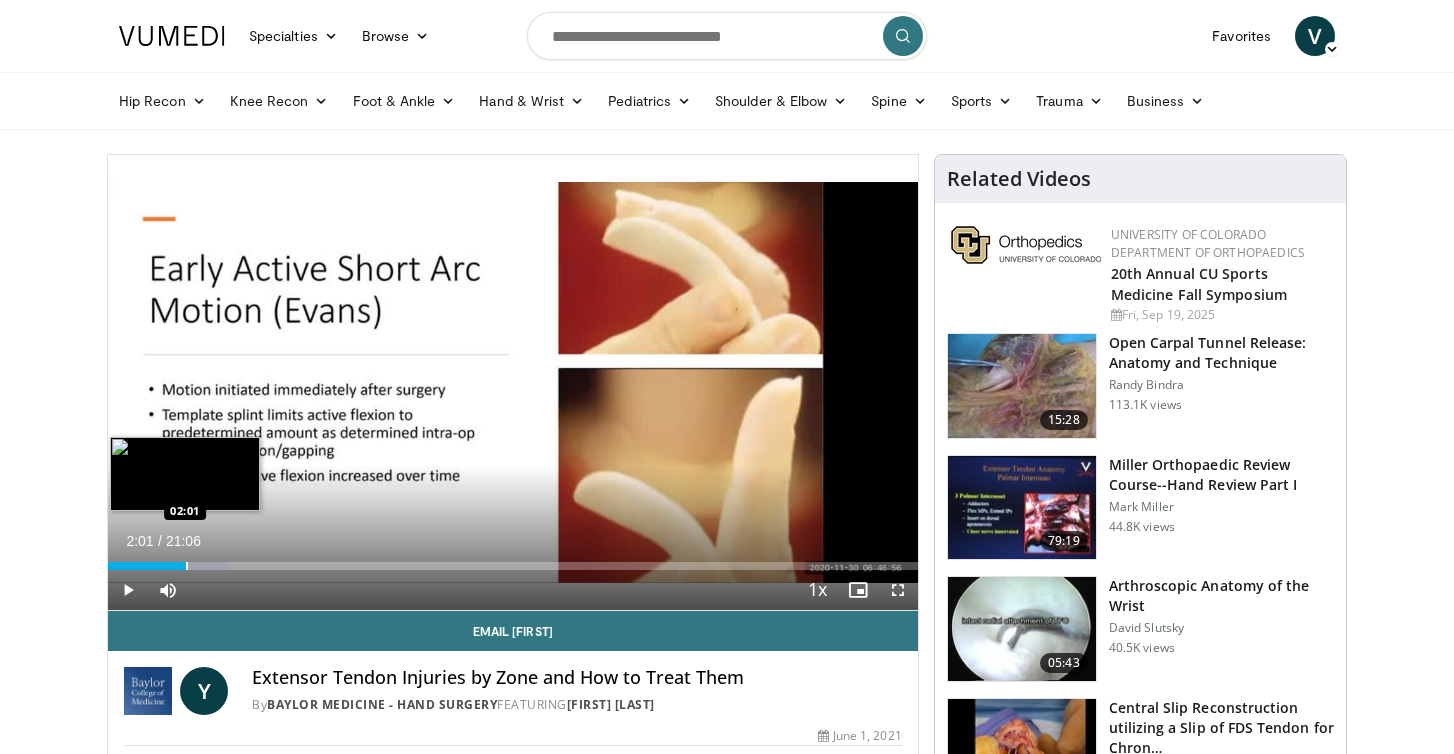 drag, startPoint x: 169, startPoint y: 566, endPoint x: 186, endPoint y: 566, distance: 17 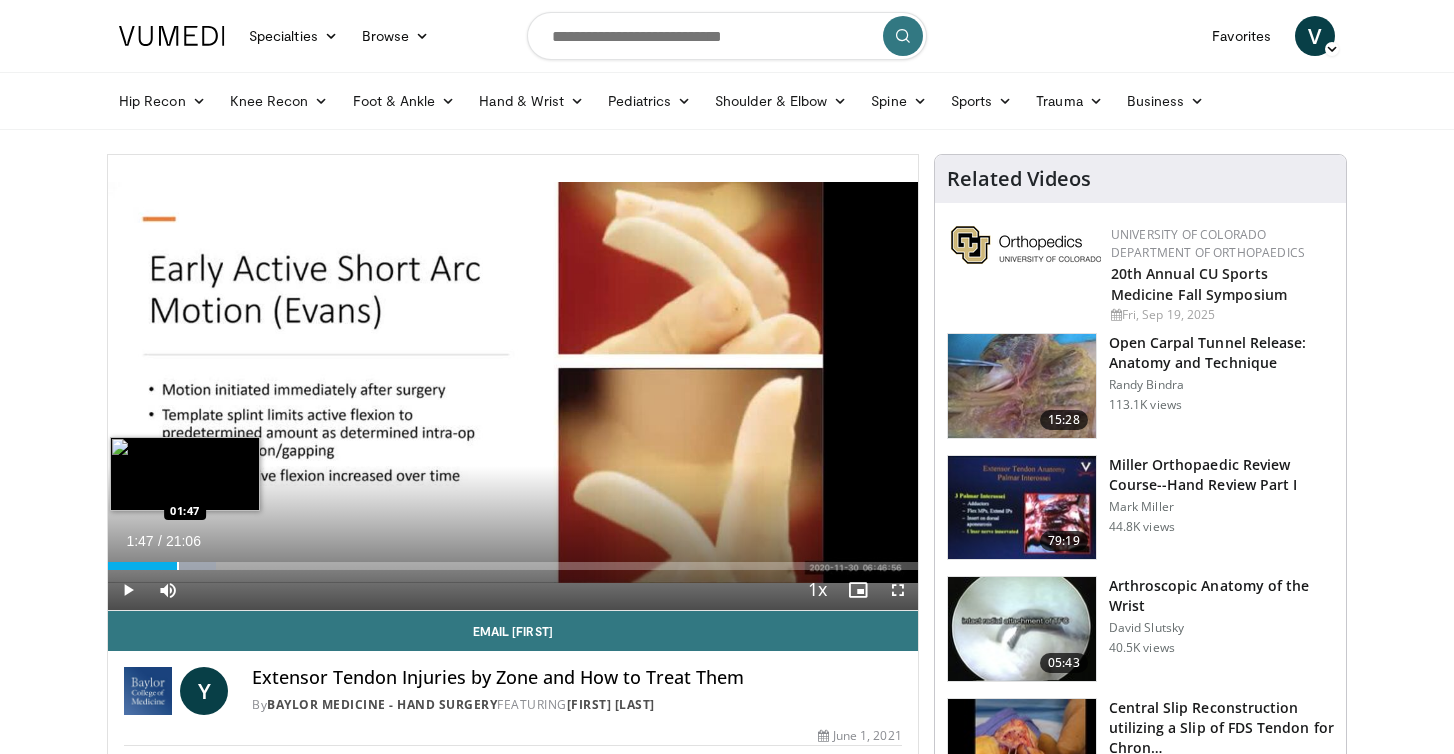 drag, startPoint x: 186, startPoint y: 566, endPoint x: 176, endPoint y: 561, distance: 11.18034 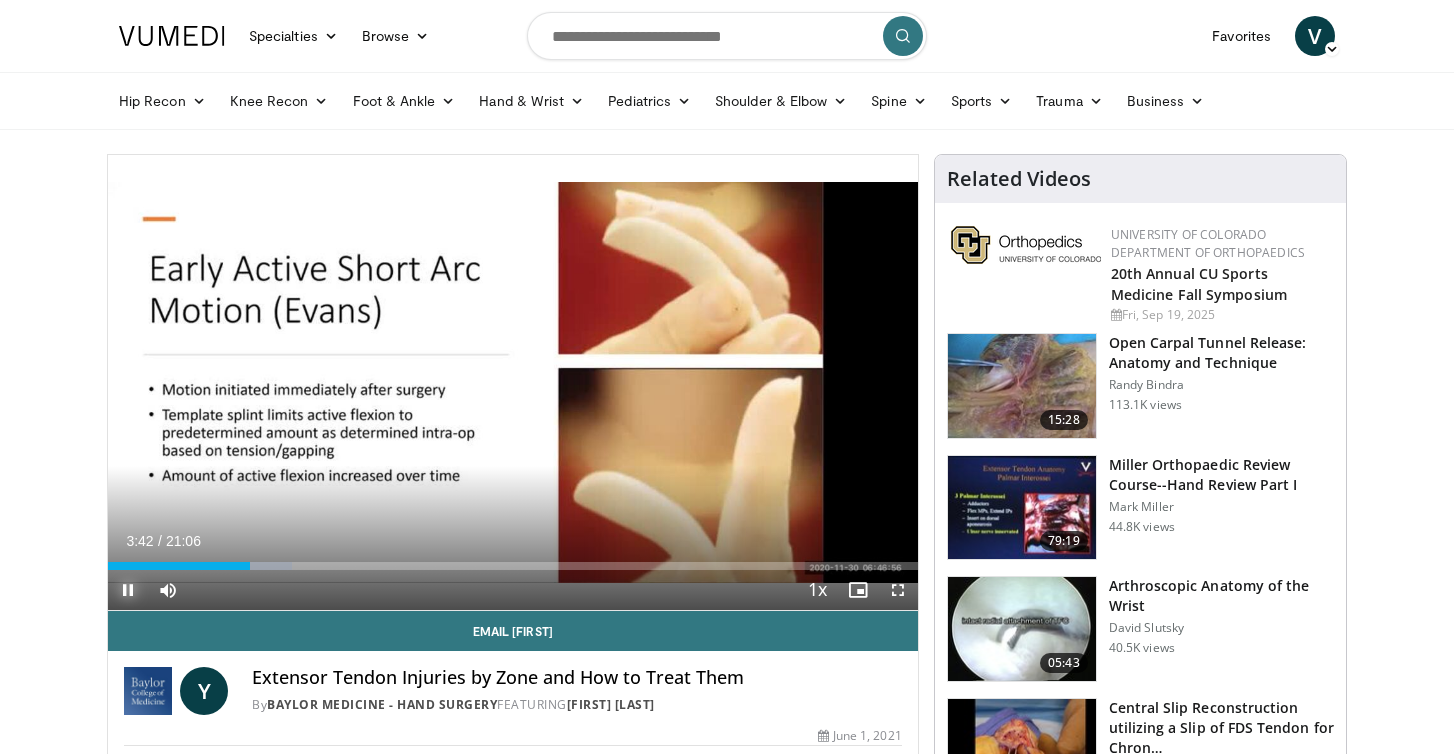 click at bounding box center [128, 590] 